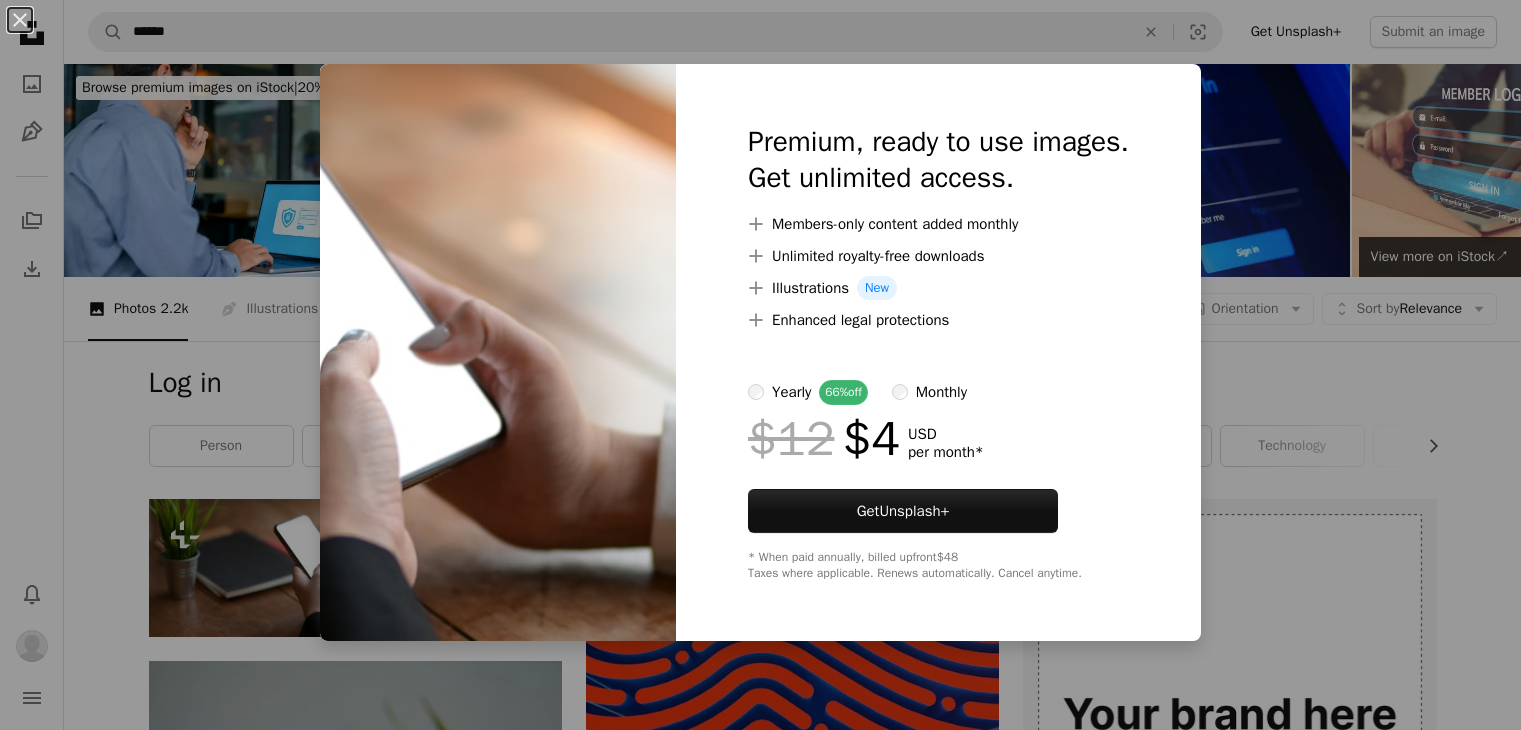 scroll, scrollTop: 19, scrollLeft: 0, axis: vertical 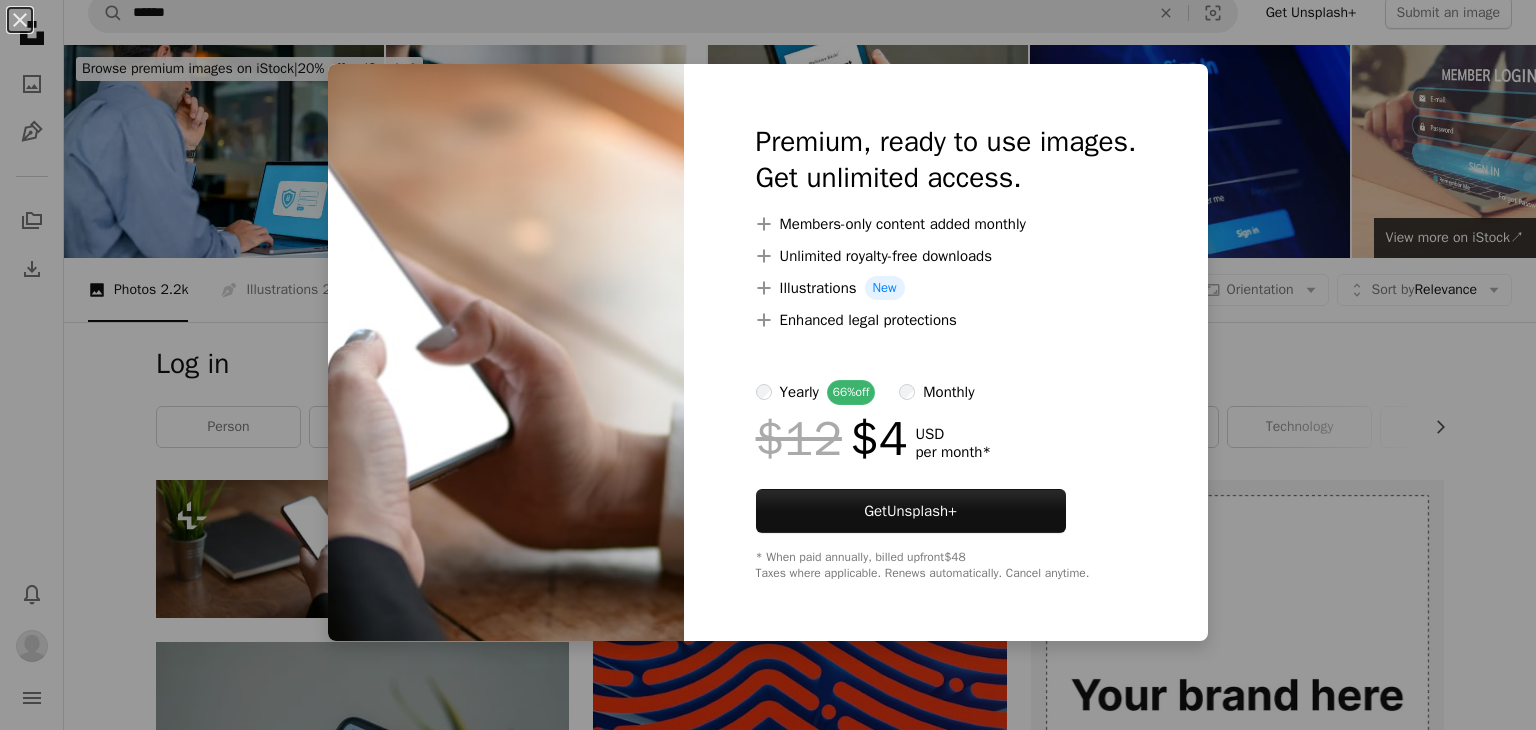 click on "An X shape Premium, ready to use images. Get unlimited access. A plus sign Members-only content added monthly A plus sign Unlimited royalty-free downloads A plus sign Illustrations  New A plus sign Enhanced legal protections yearly 66%  off monthly $12   $4 USD per month * Get  Unsplash+ * When paid annually, billed upfront  $48 Taxes where applicable. Renews automatically. Cancel anytime." at bounding box center (768, 365) 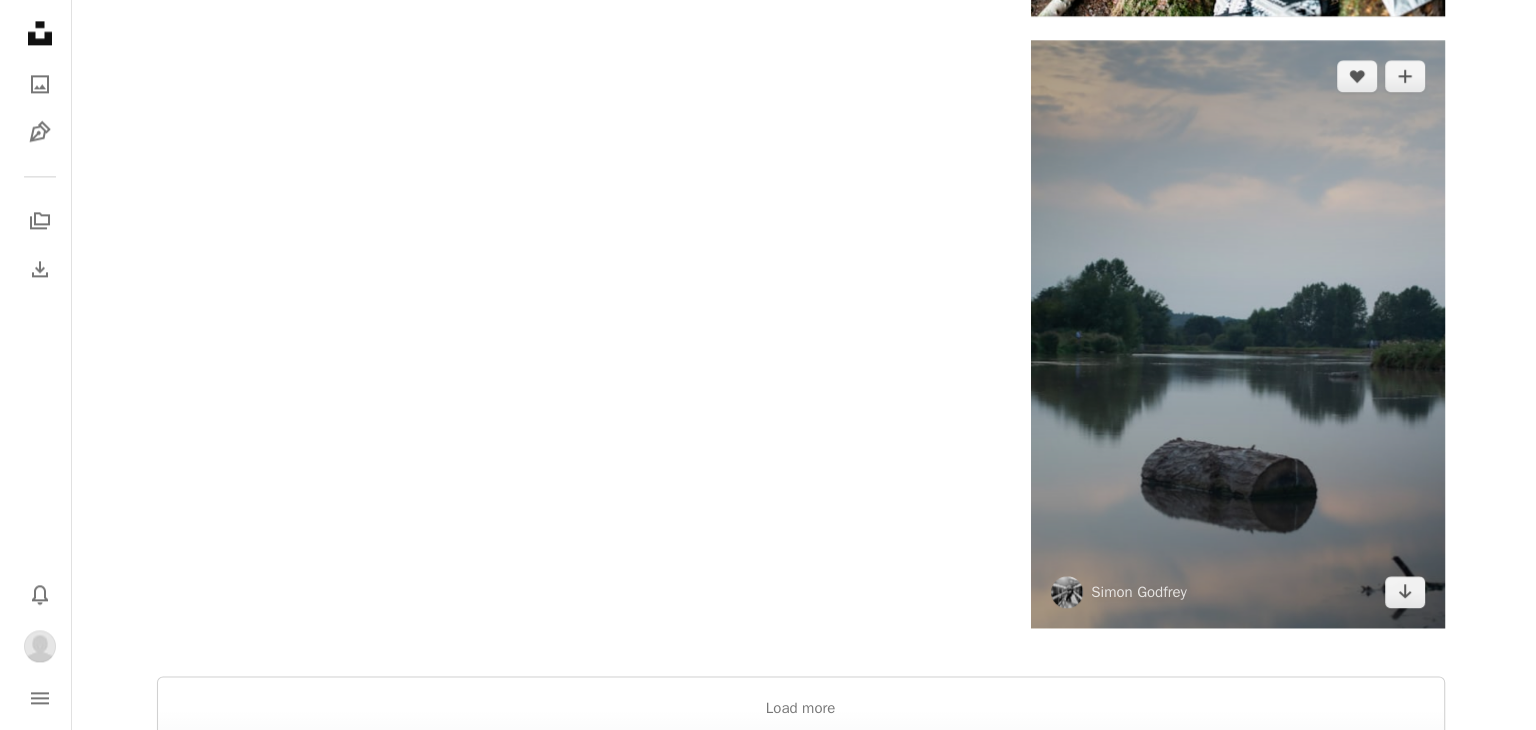 scroll, scrollTop: 2820, scrollLeft: 0, axis: vertical 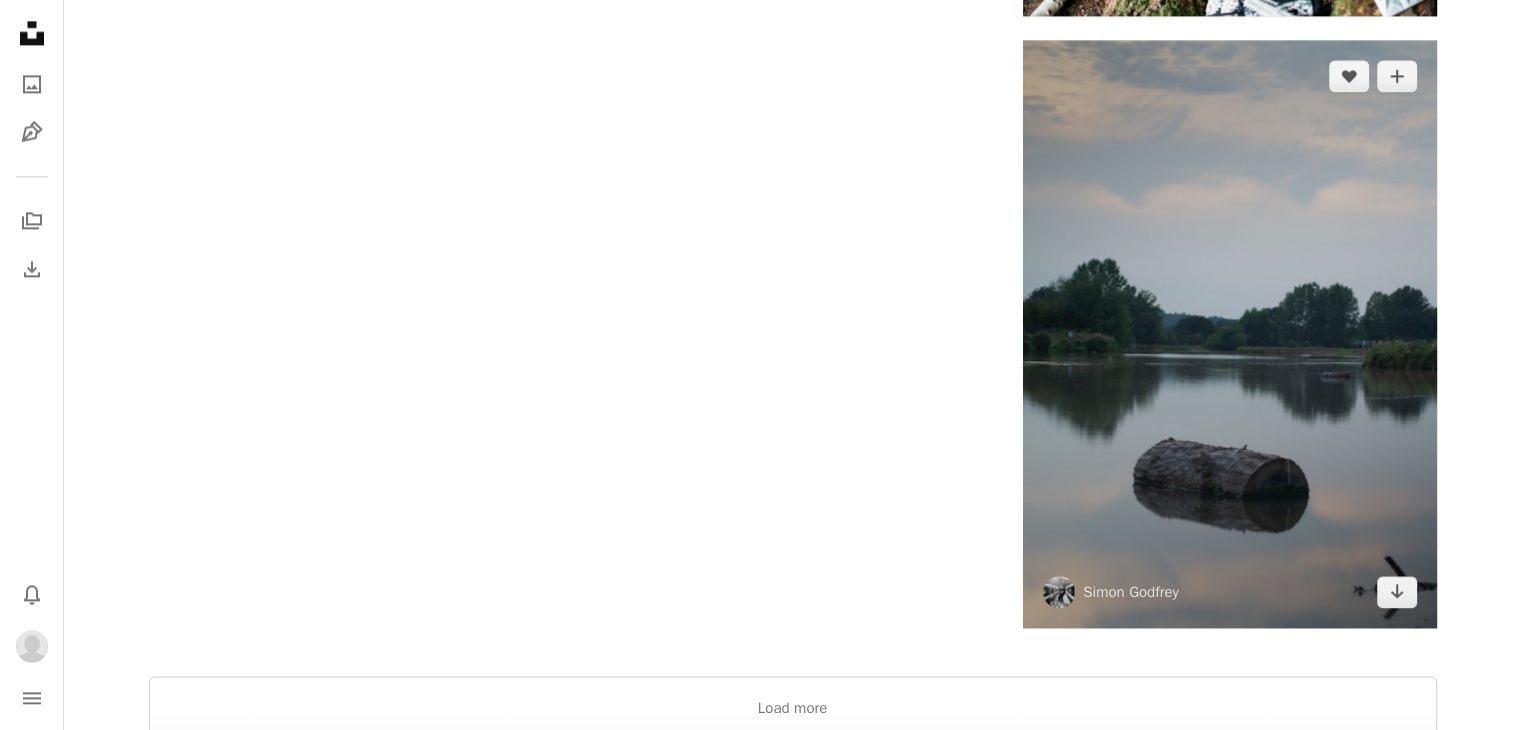 click at bounding box center [1229, 334] 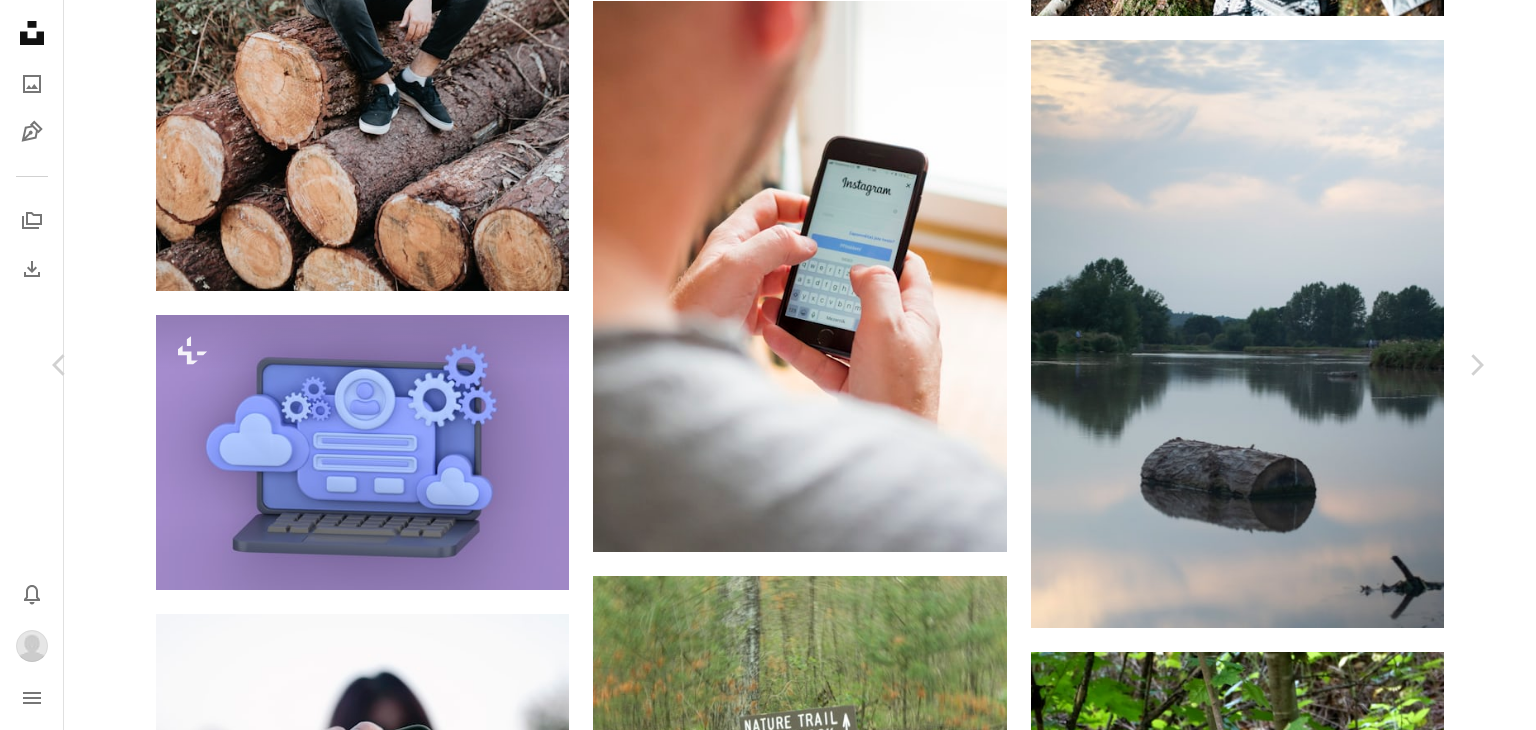 scroll, scrollTop: 958, scrollLeft: 0, axis: vertical 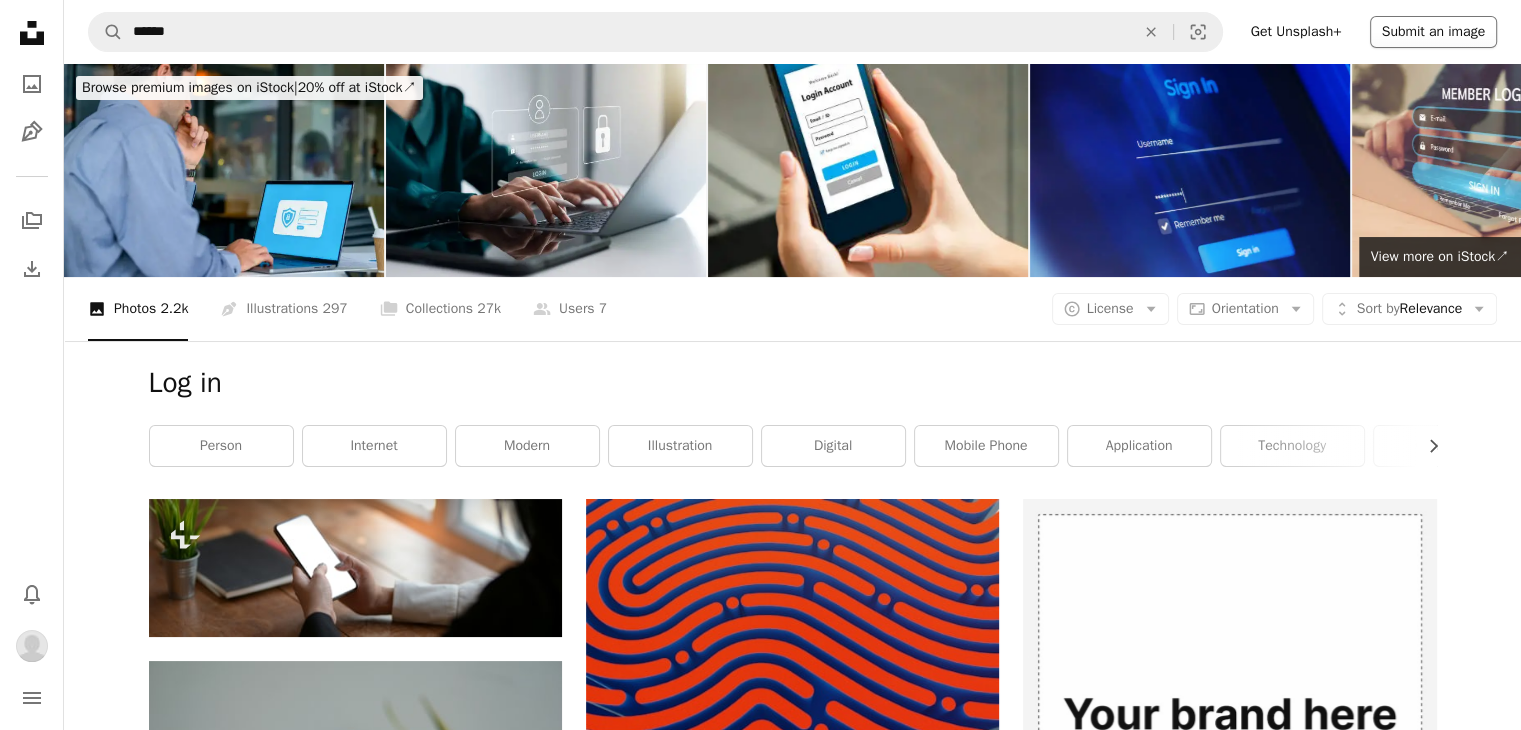 click on "Submit an image" at bounding box center (1433, 32) 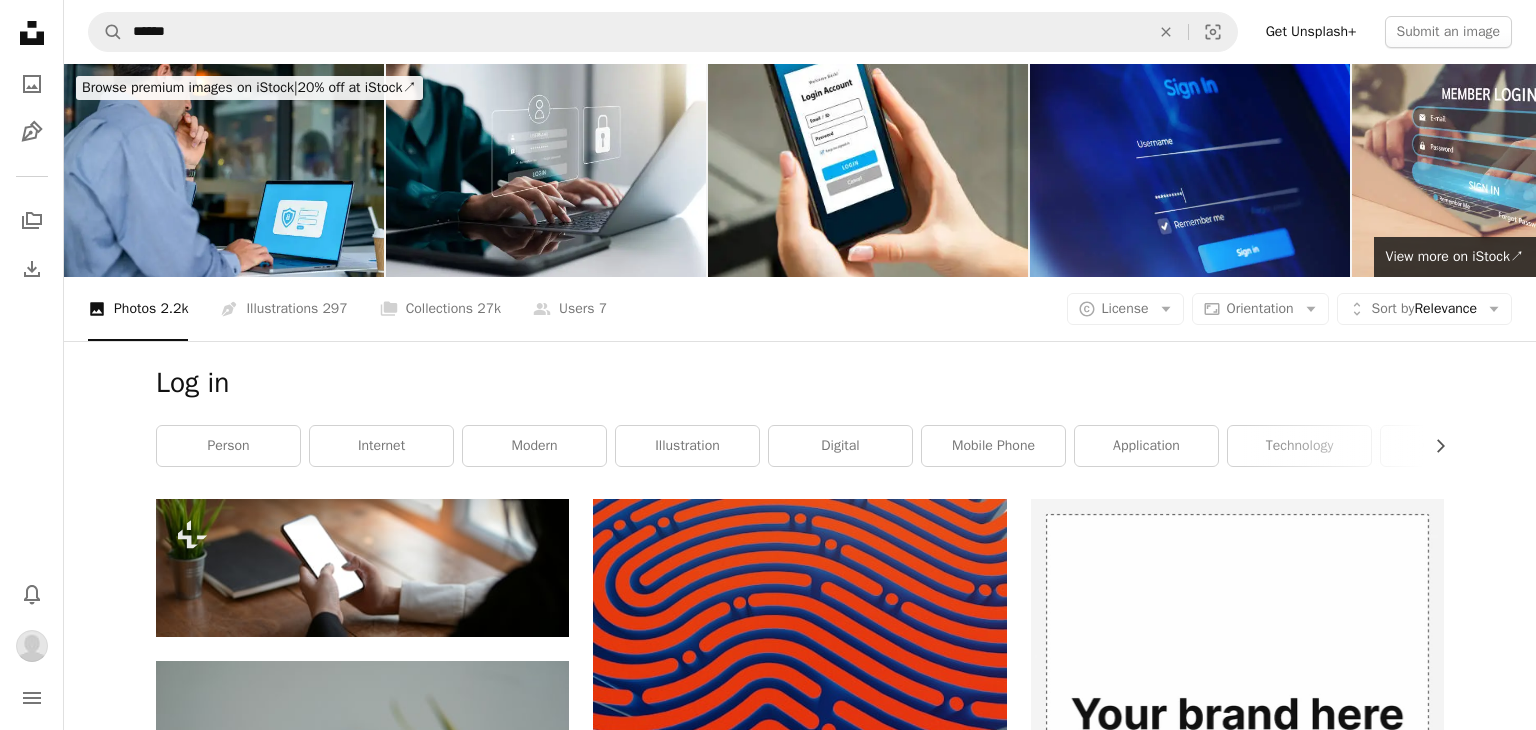 click on "An X shape Hi [FIRST] 👋 Thanks for contributing to Unsplash! You’re awesome. To save you time and increase your chance of being featured, please ensure that your images meet our  submission guidelines . Note: Every image on Unsplash is published under the  Unsplash License  – which allows people to use images  from Unsplash for free, including for commercial purposes, without attributing the photographer on Unsplash.   Learn more . A photo icon Only upload high quality images. A standard landscape photo should be at least  5  MP  and  2,500  x  2,000  pixels  in size. A checkmark icon Images are  clear, original  and are not over edited. Images do not contain nudity or violence. Unsplash is a place for people of all ages. A copyright icon © You must  own the rights  to any image you share on Unsplash. You can read more about this in our  Terms . I understand and agree Start uploading" at bounding box center [768, 7302] 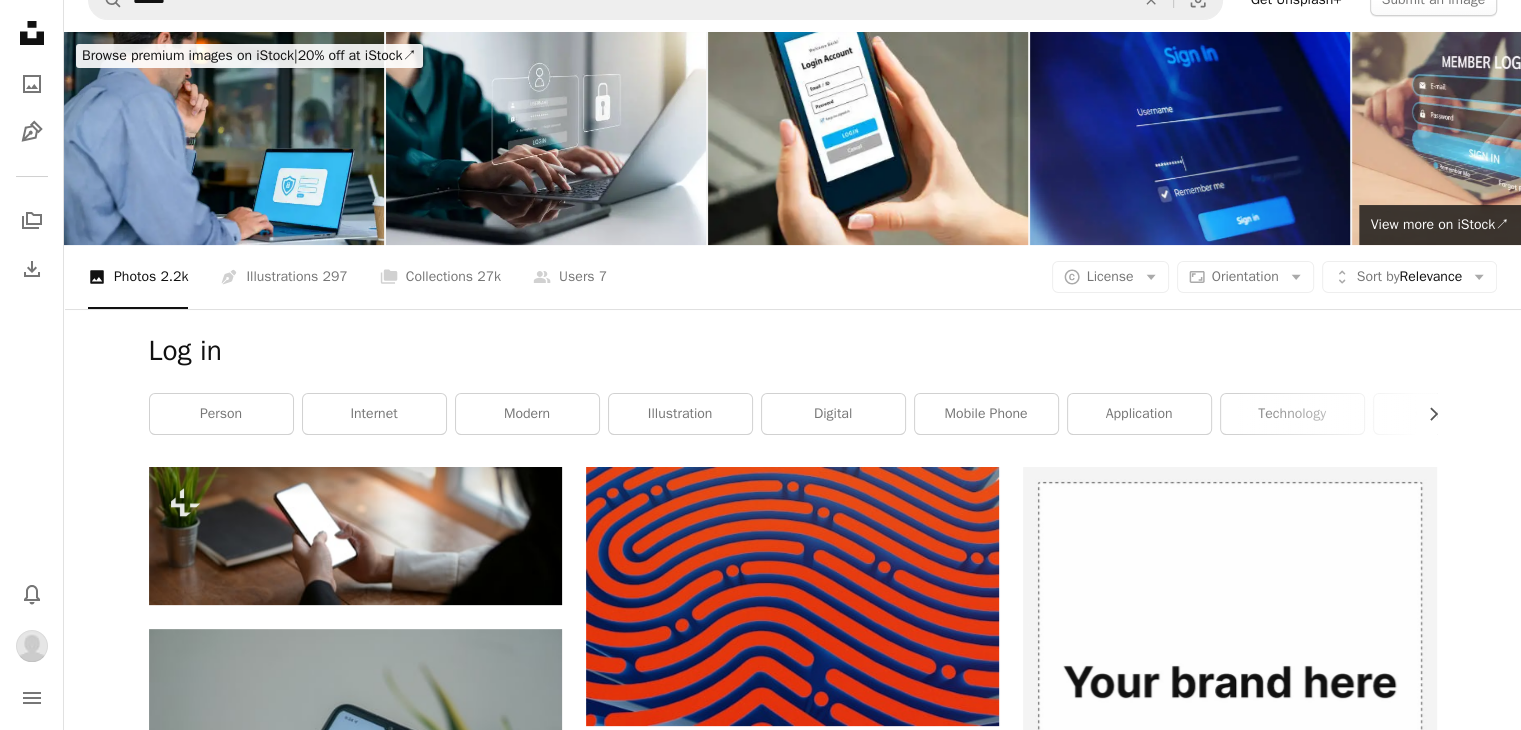 scroll, scrollTop: 0, scrollLeft: 0, axis: both 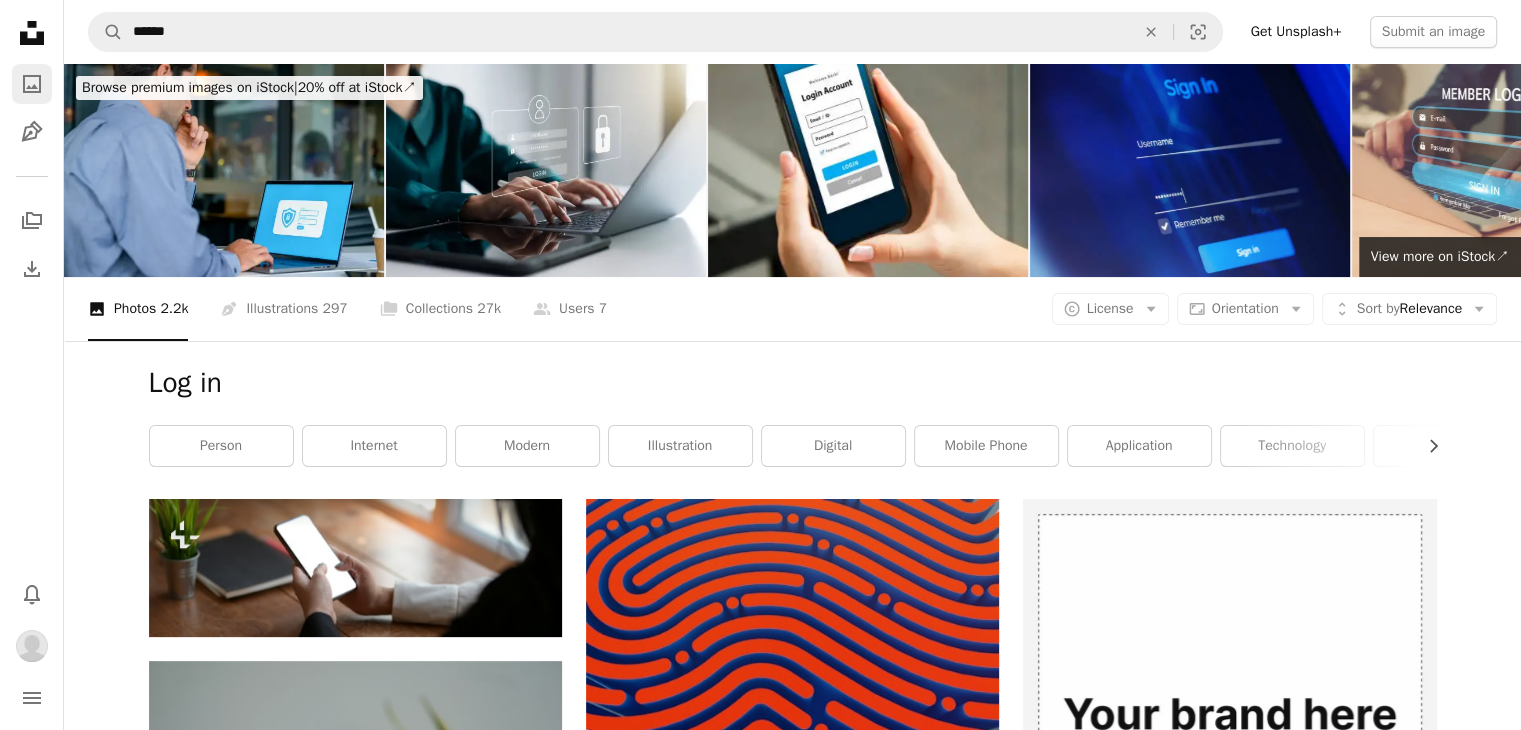 click on "A photo" 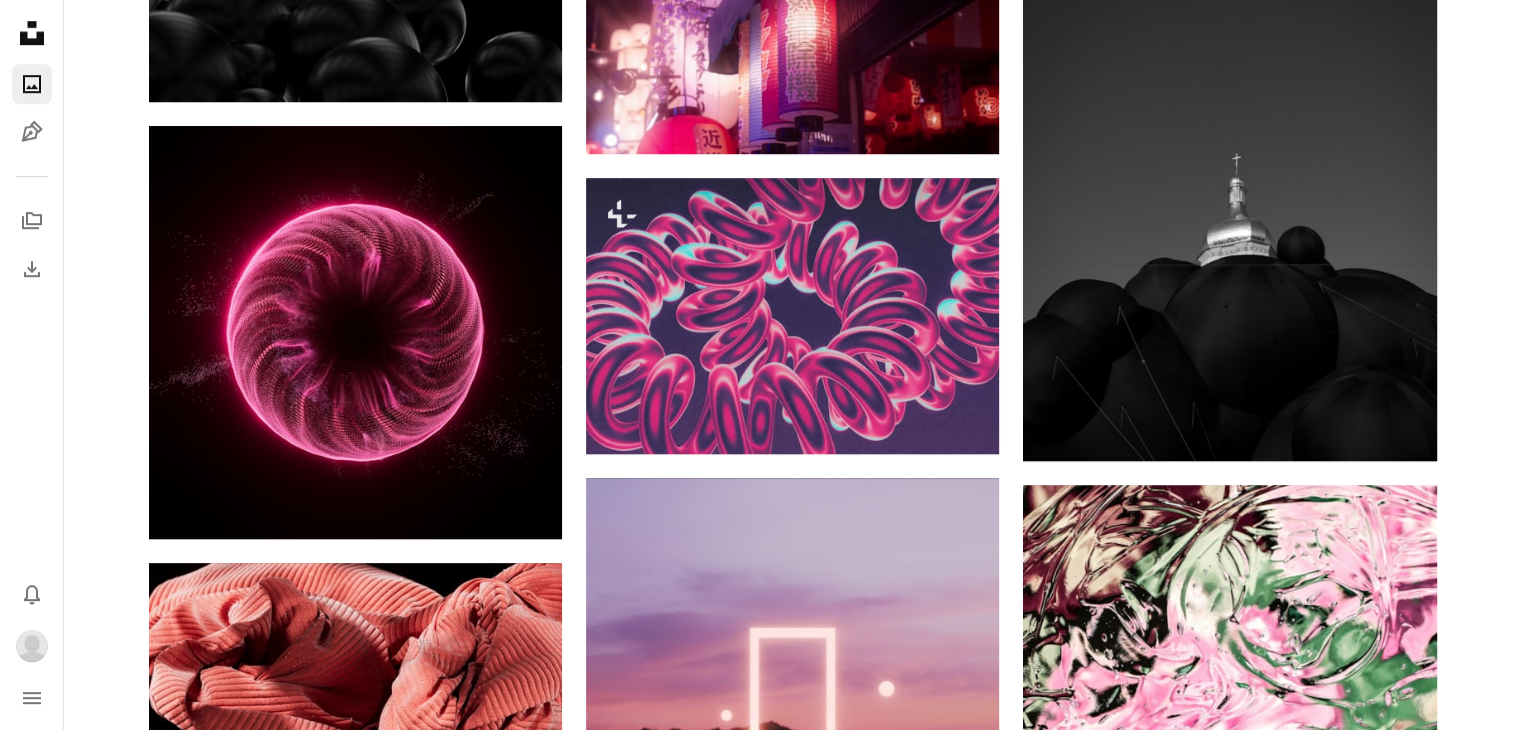 scroll, scrollTop: 1344, scrollLeft: 0, axis: vertical 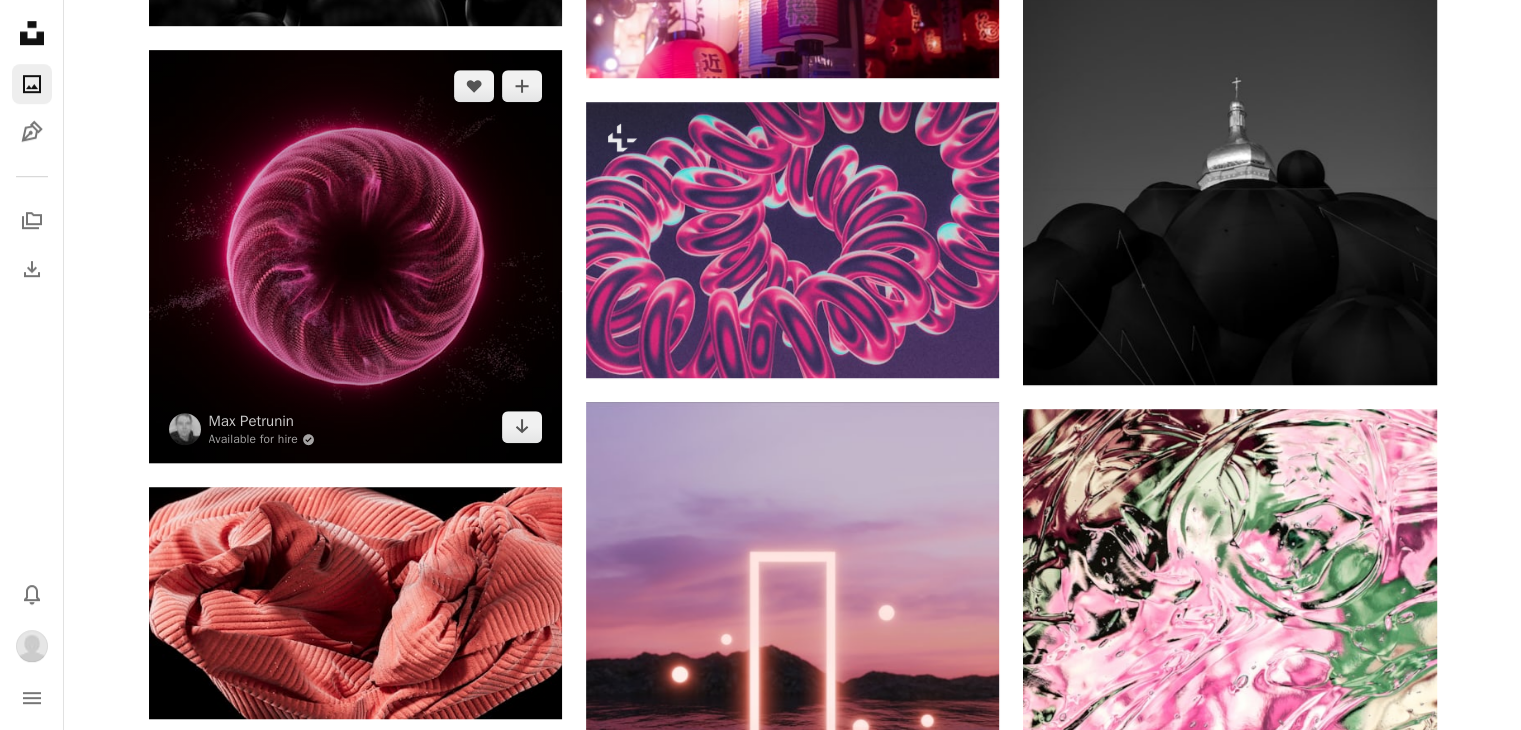click at bounding box center [355, 256] 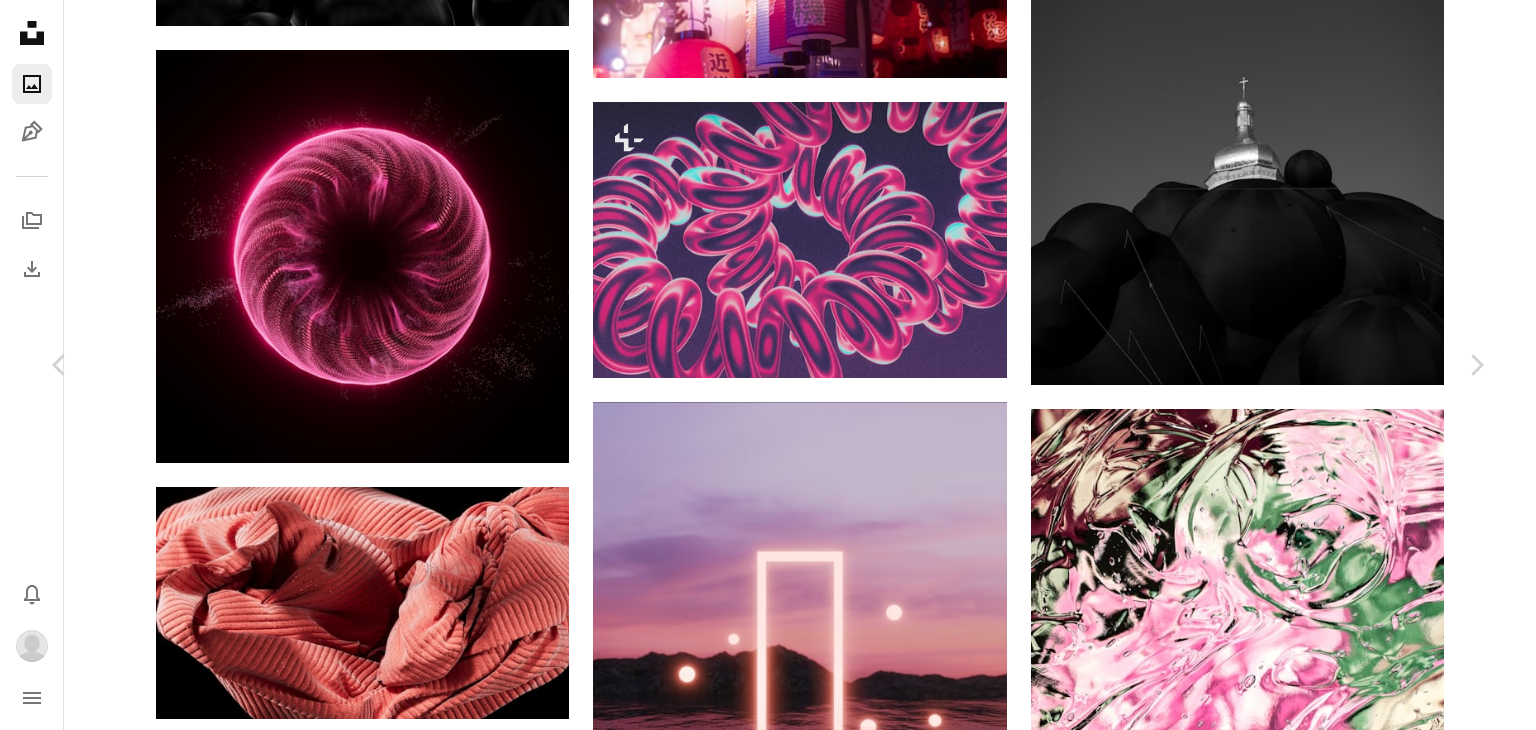 drag, startPoint x: 576, startPoint y: 290, endPoint x: 25, endPoint y: 12, distance: 617.1588 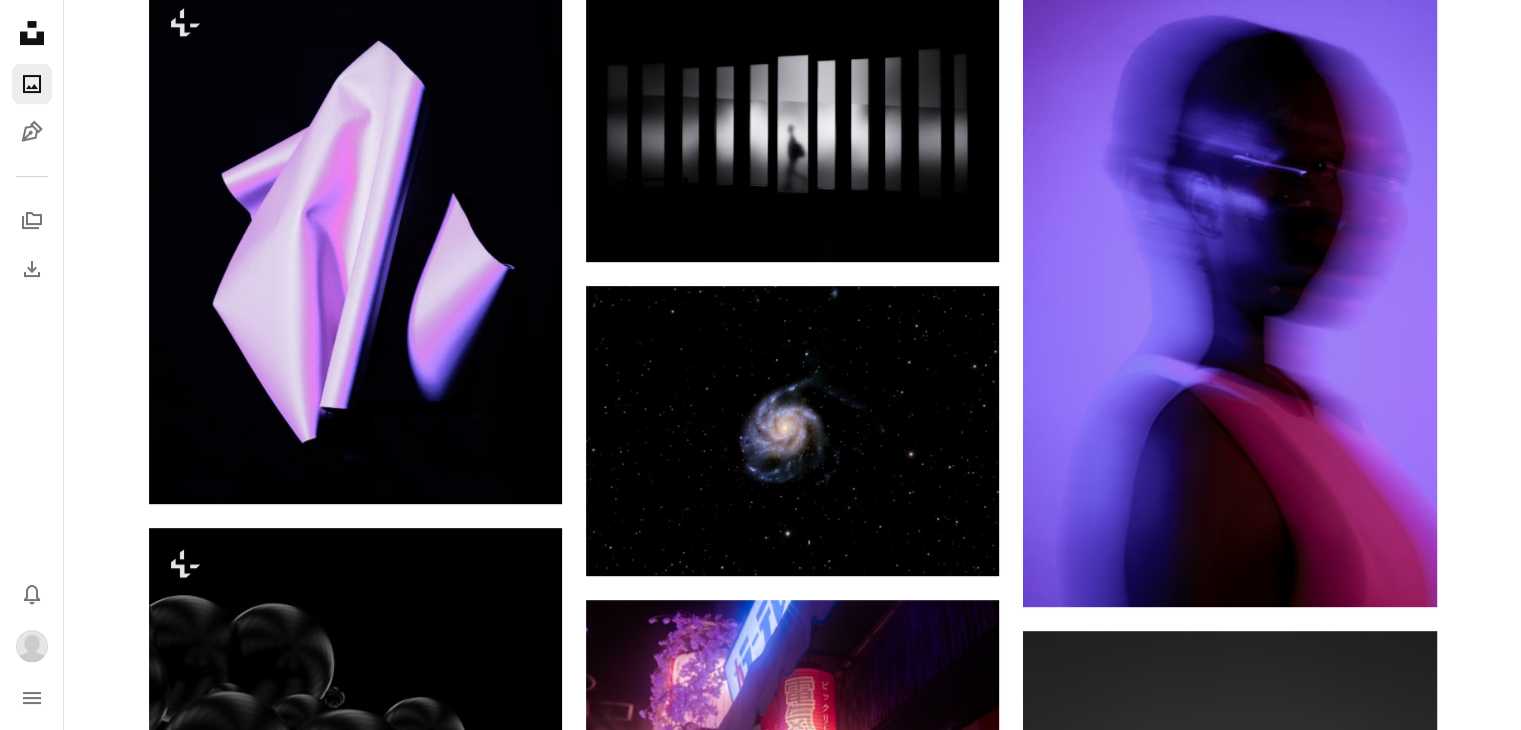 scroll, scrollTop: 524, scrollLeft: 0, axis: vertical 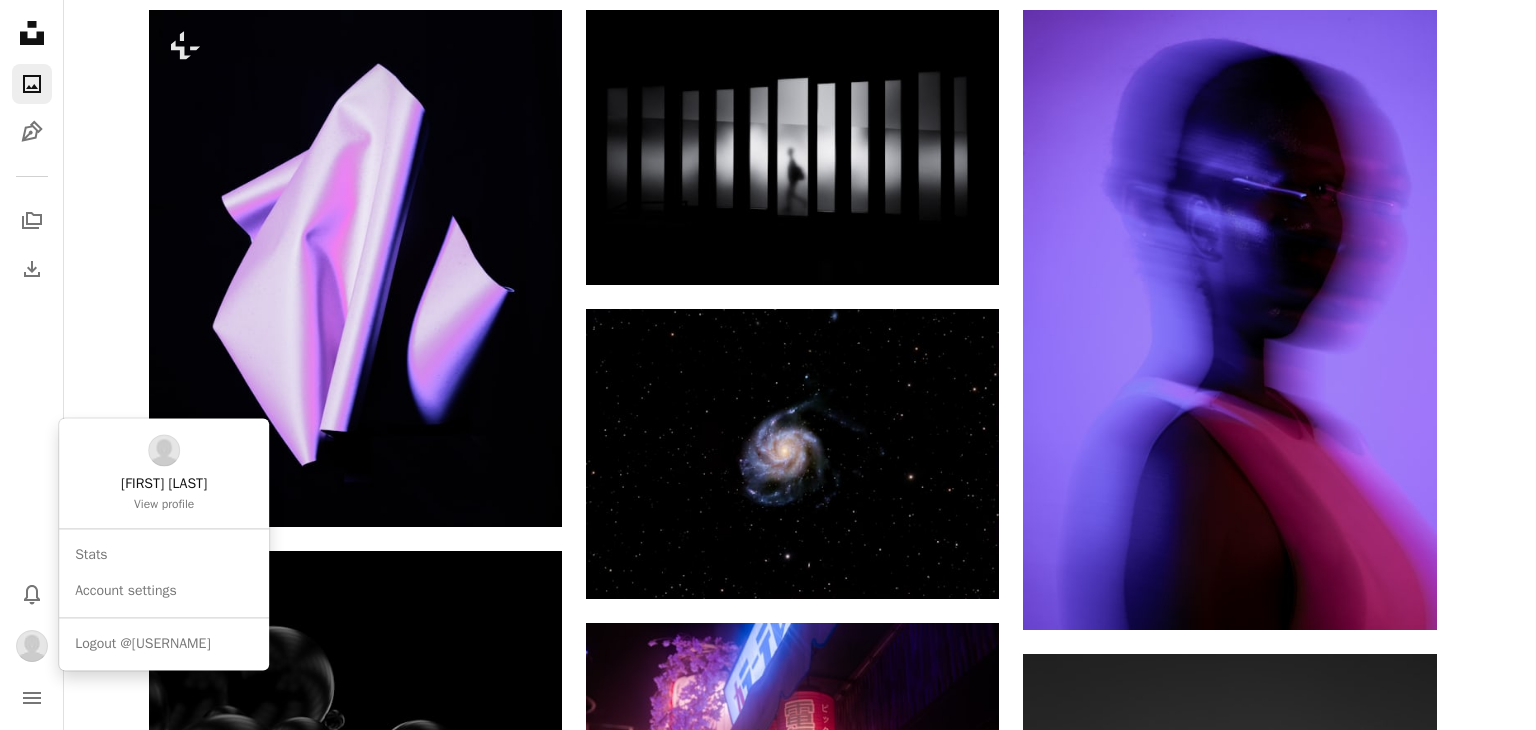 click at bounding box center (32, 646) 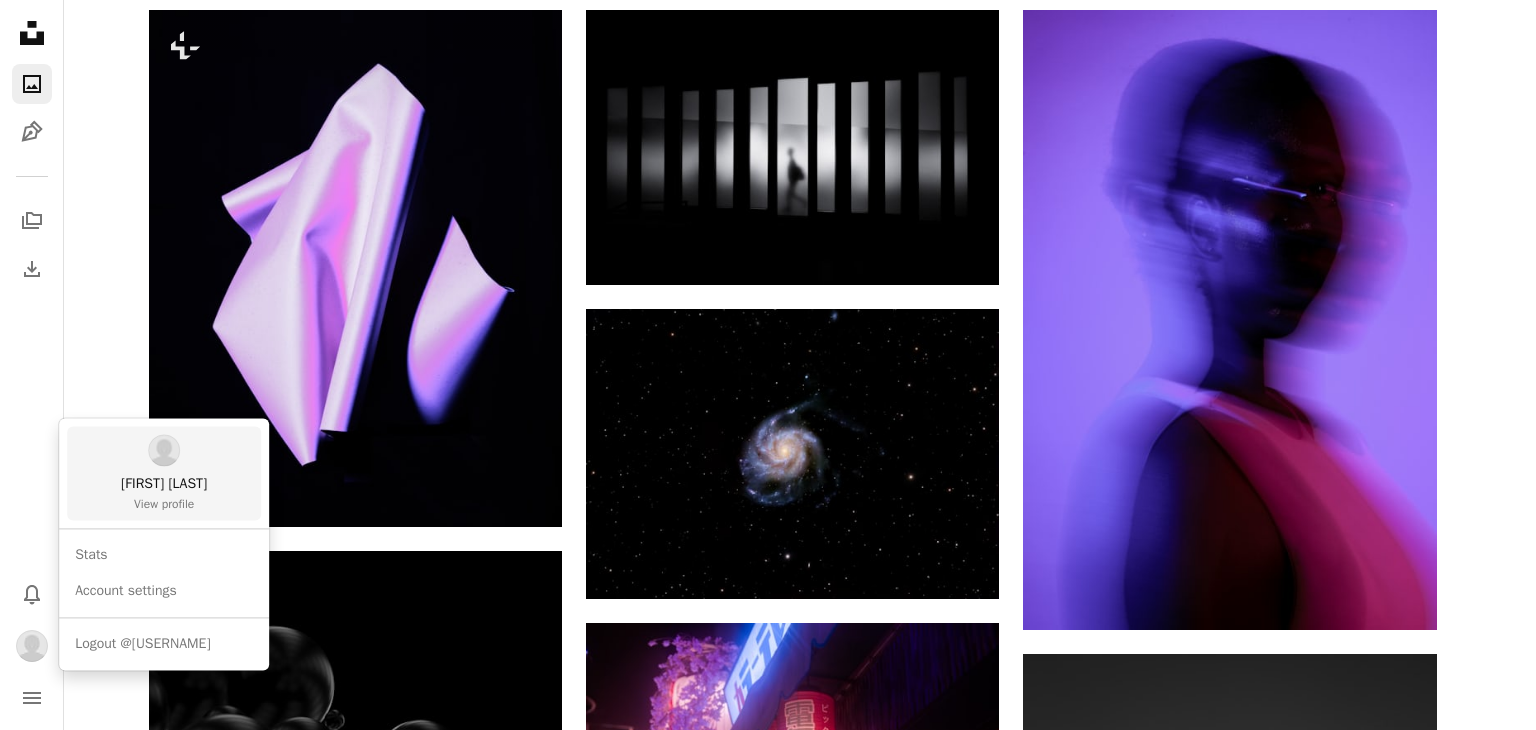 click on "[FIRST] [LAST]" at bounding box center [164, 484] 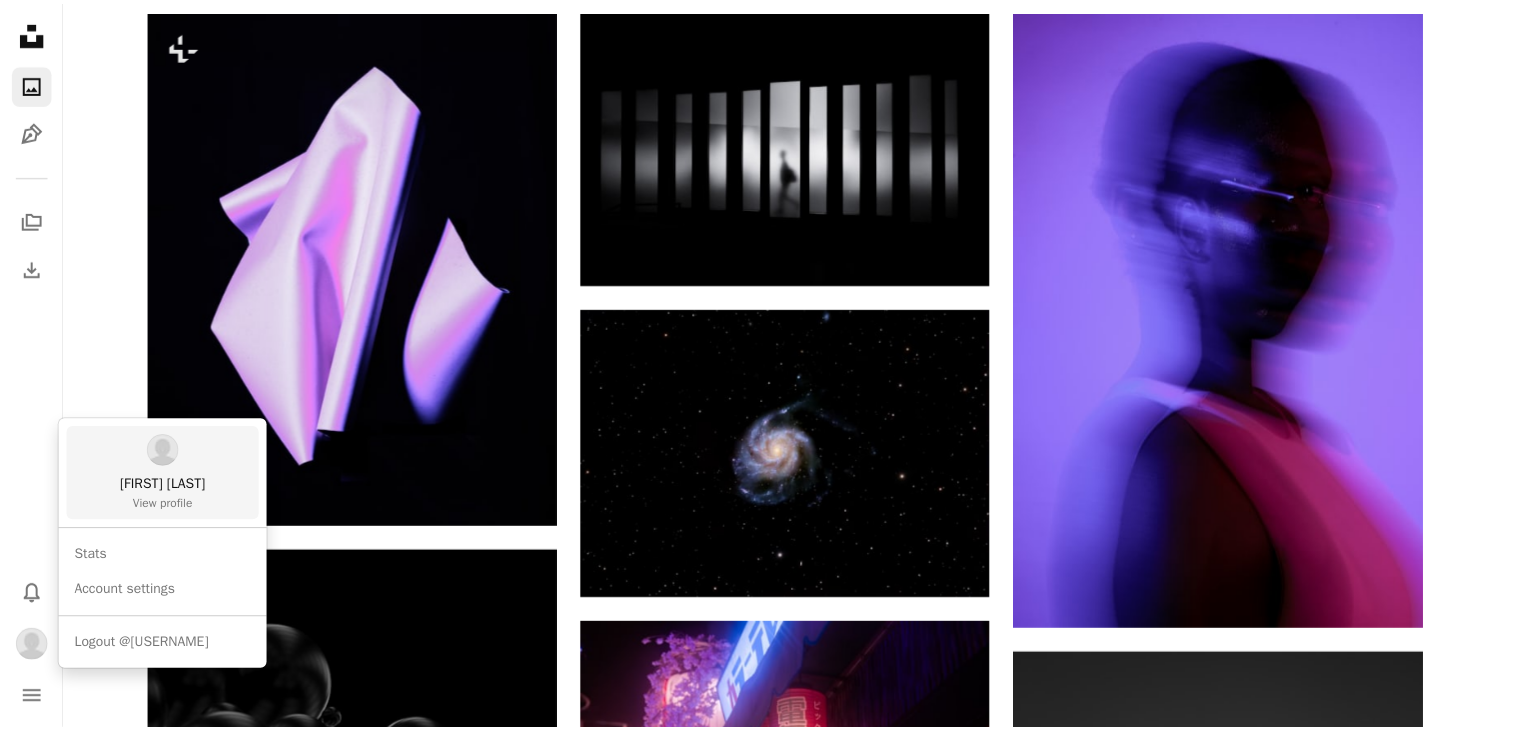 scroll, scrollTop: 524, scrollLeft: 0, axis: vertical 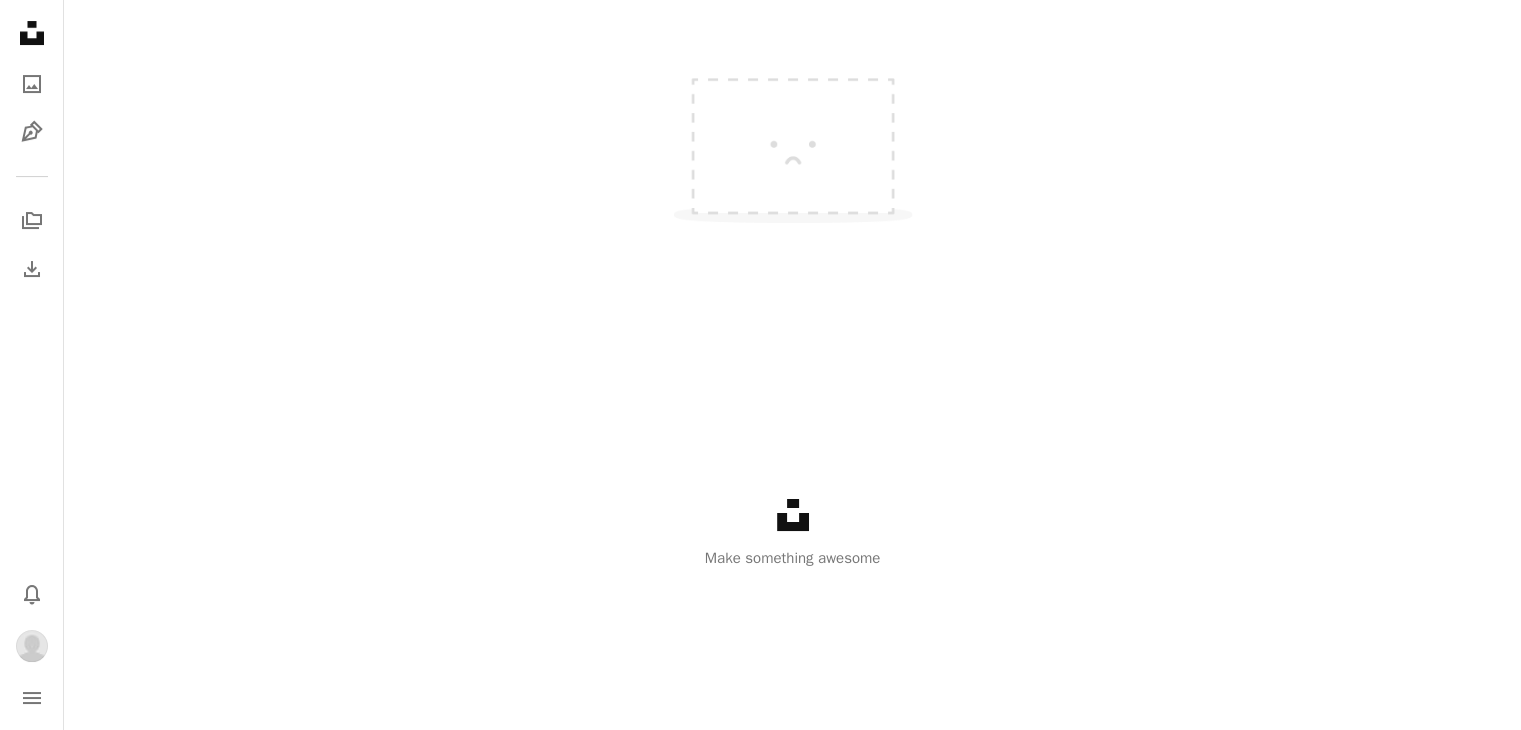 click on "A photo Photos   0" at bounding box center [128, -66] 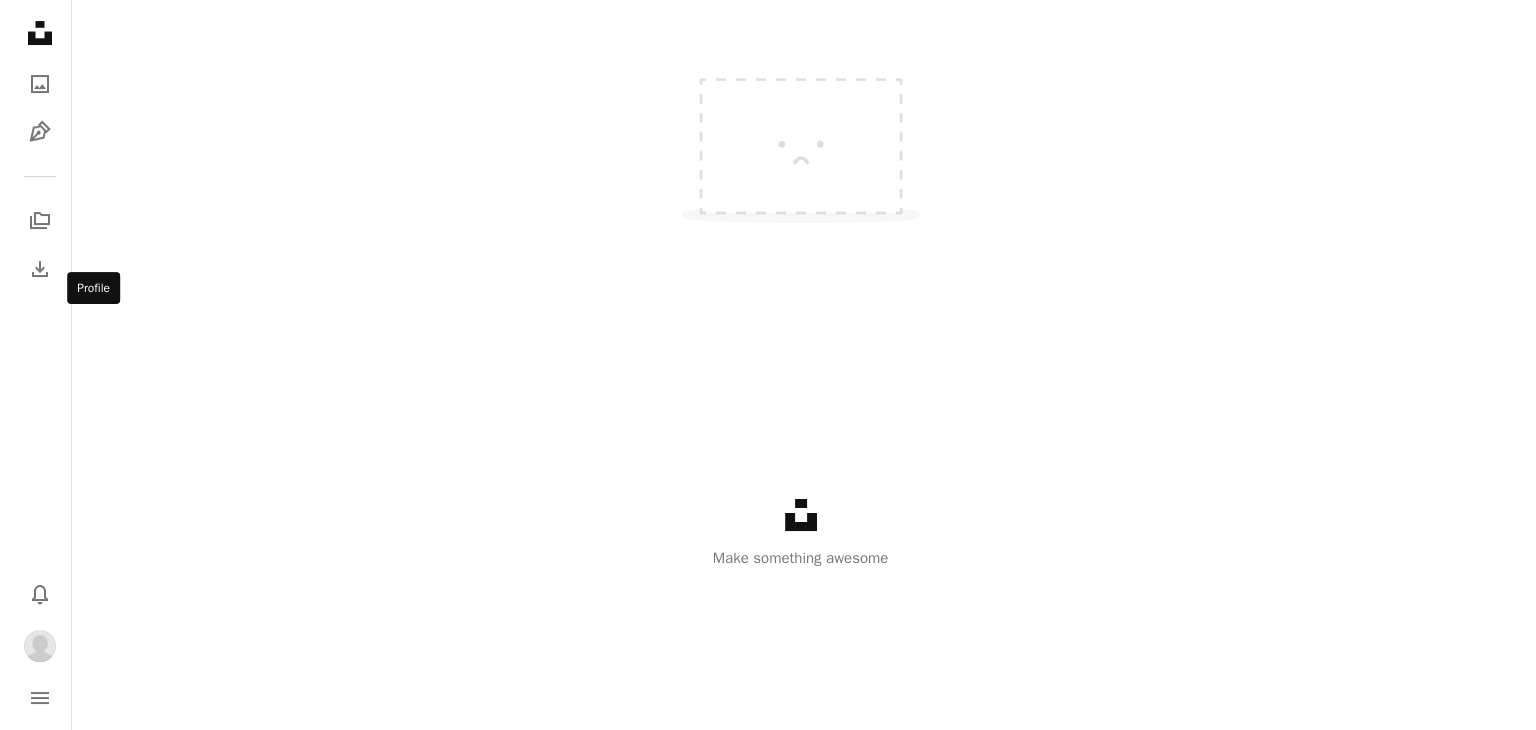 scroll, scrollTop: 0, scrollLeft: 0, axis: both 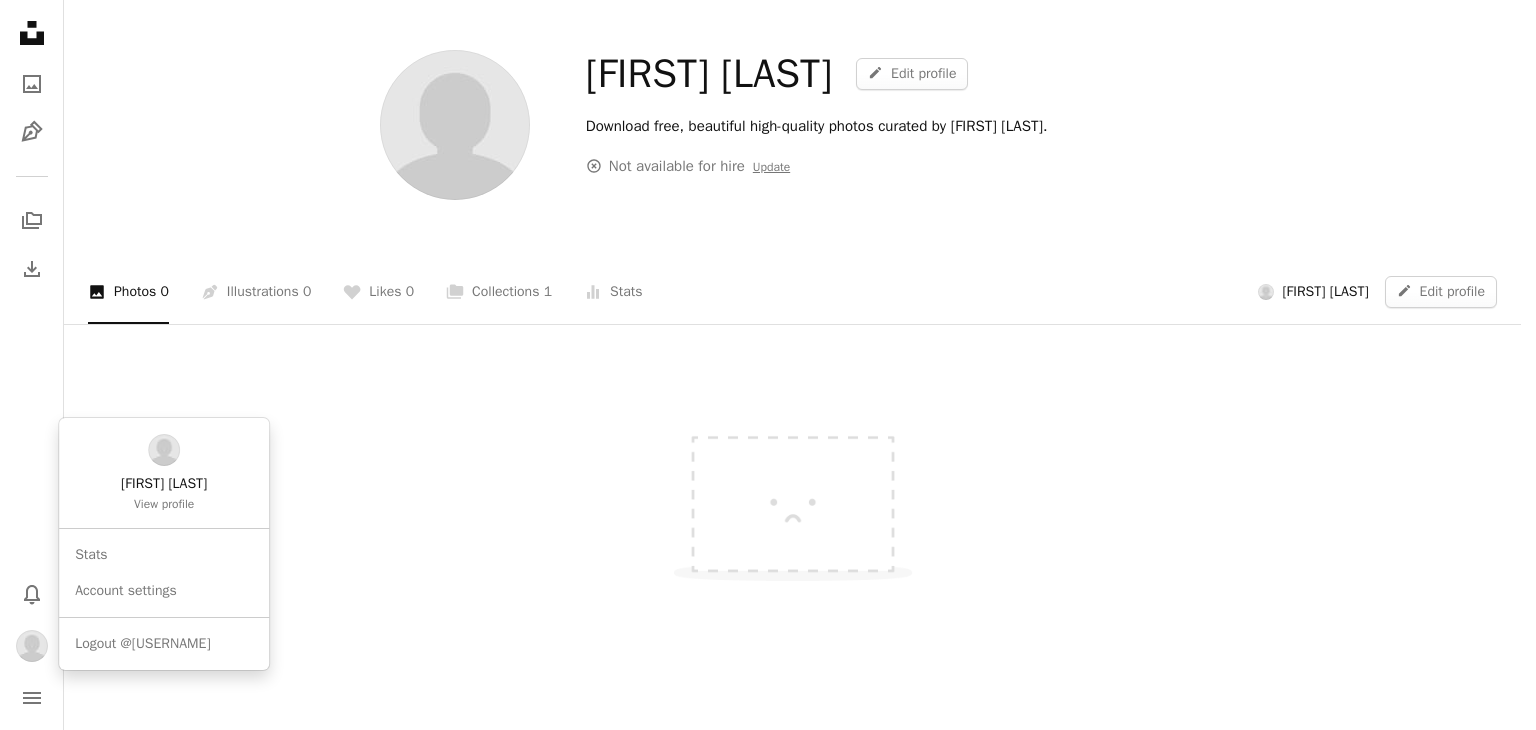 click at bounding box center (32, 646) 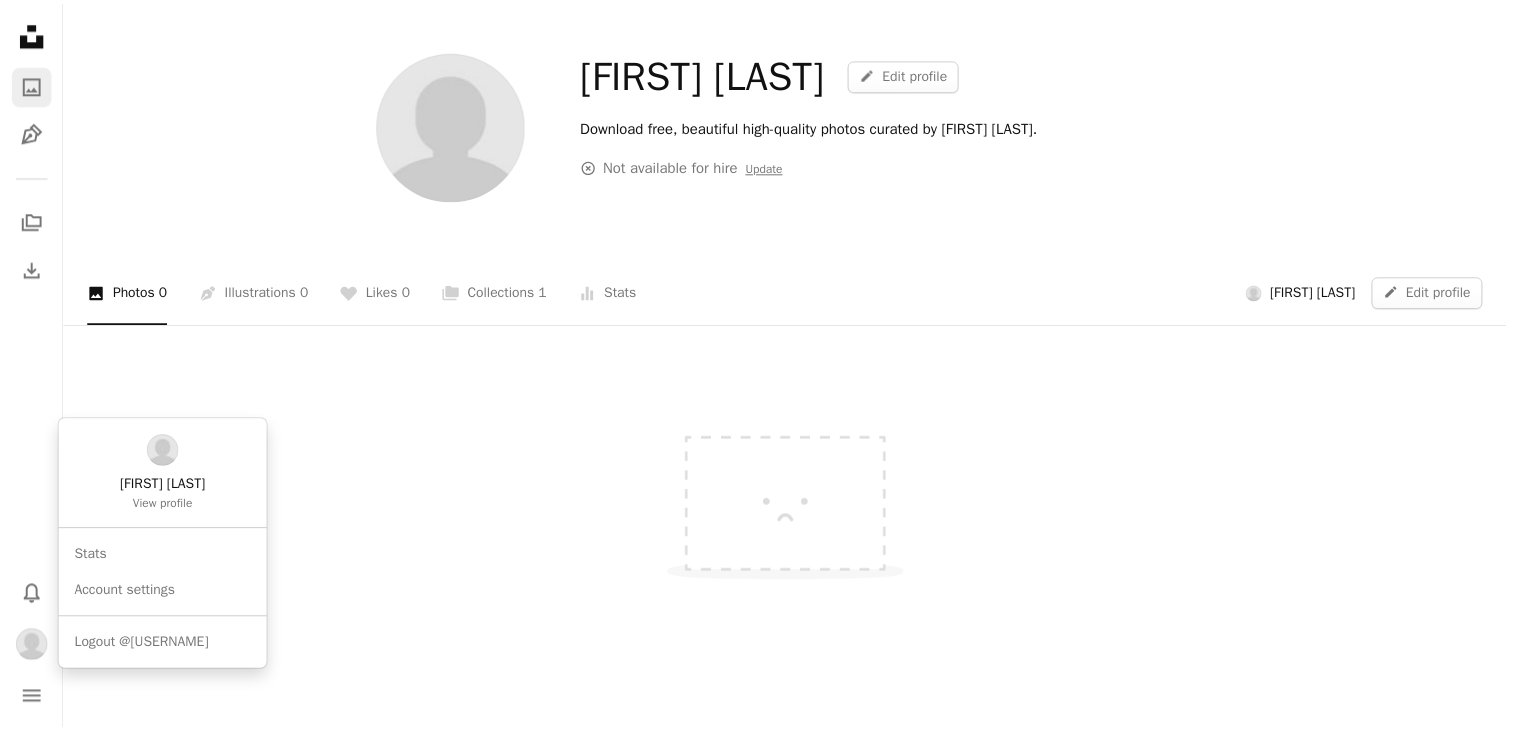 scroll, scrollTop: 70, scrollLeft: 0, axis: vertical 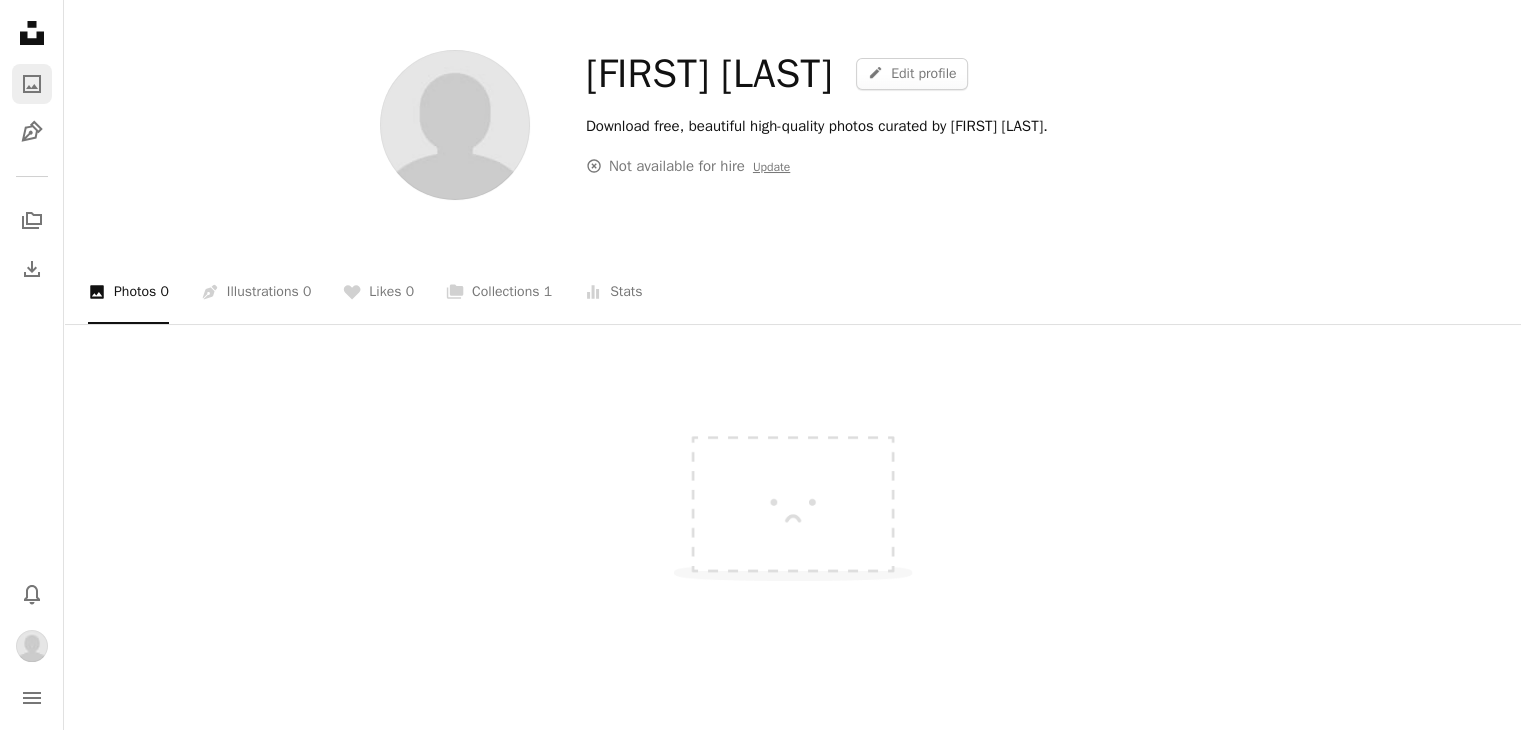 click on "A photo" 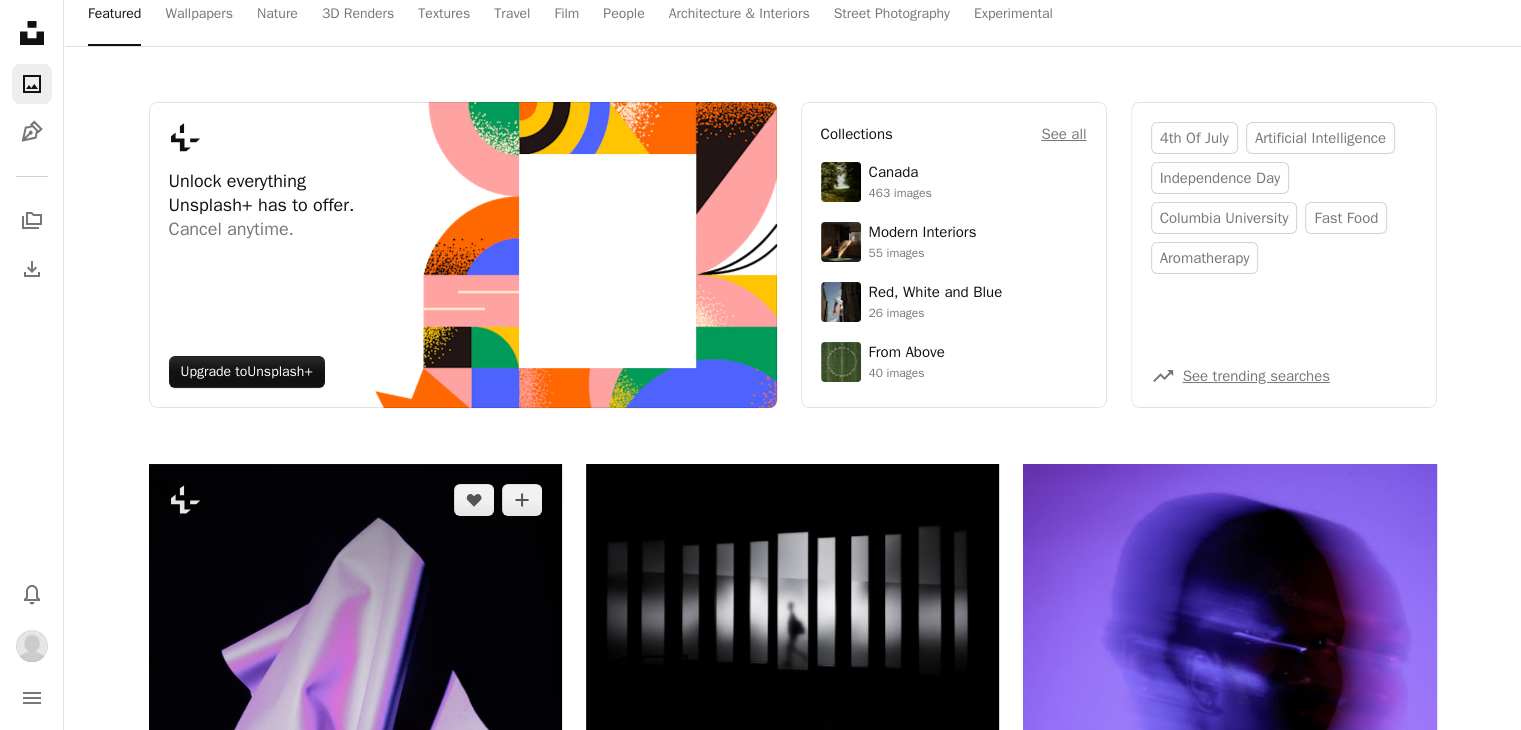 scroll, scrollTop: 0, scrollLeft: 0, axis: both 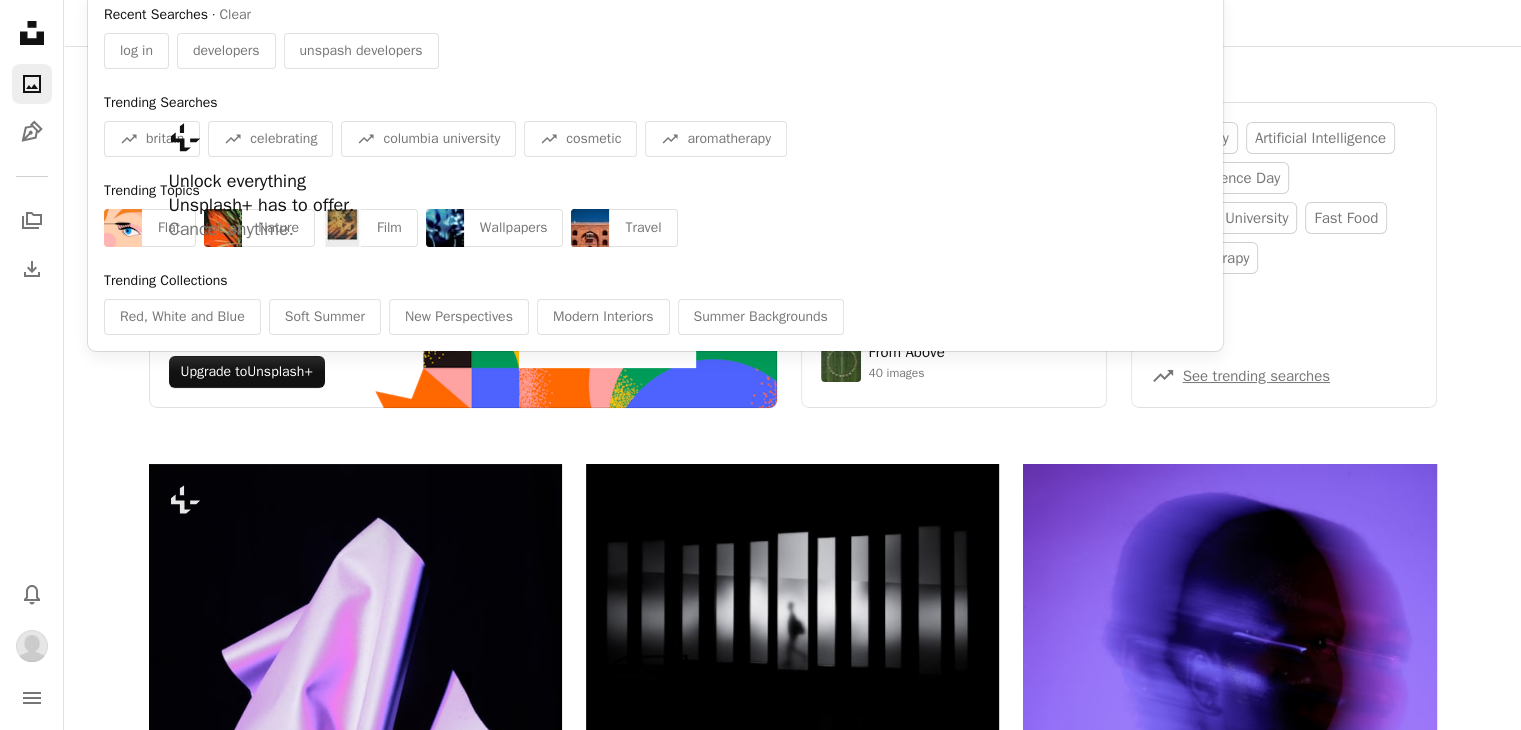 click at bounding box center [648, -38] 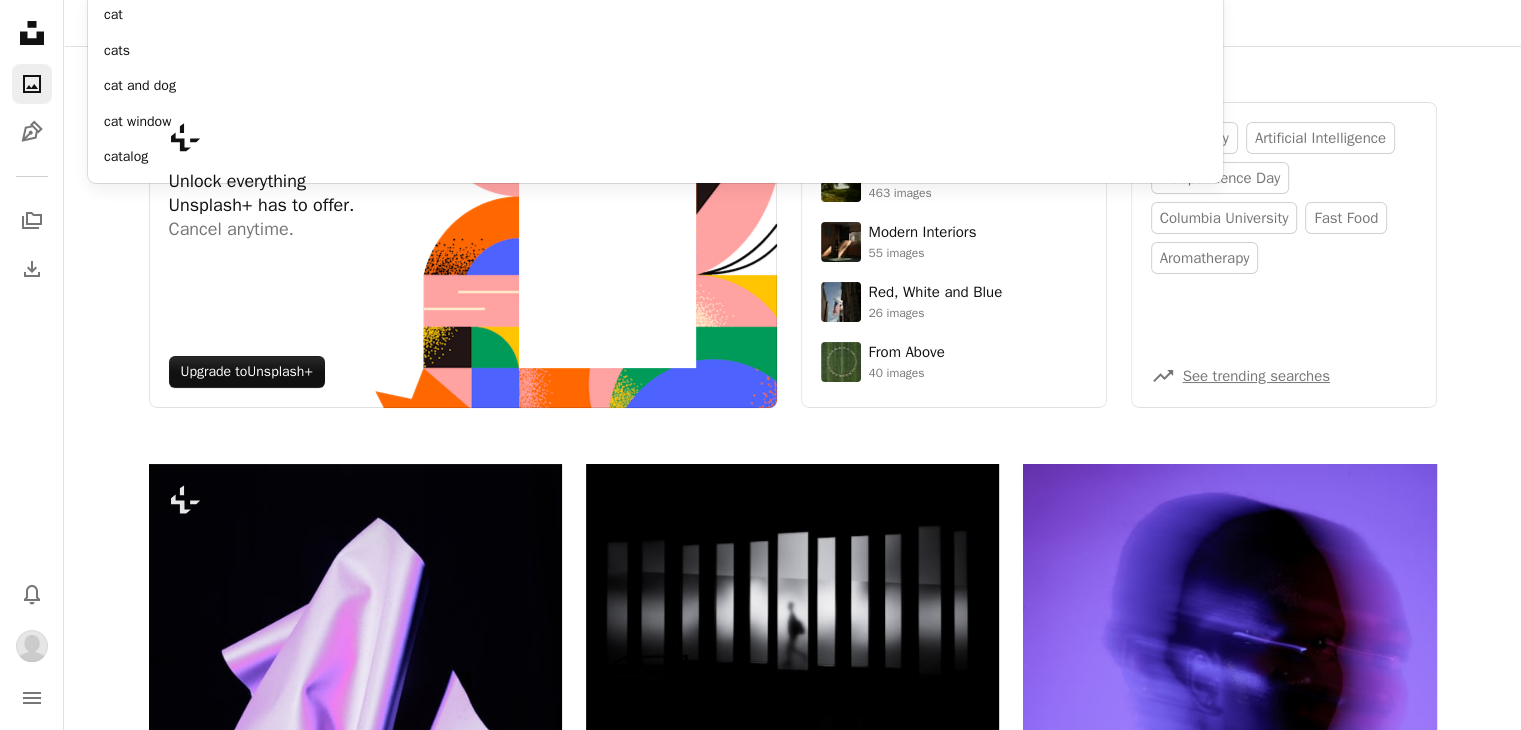type on "****" 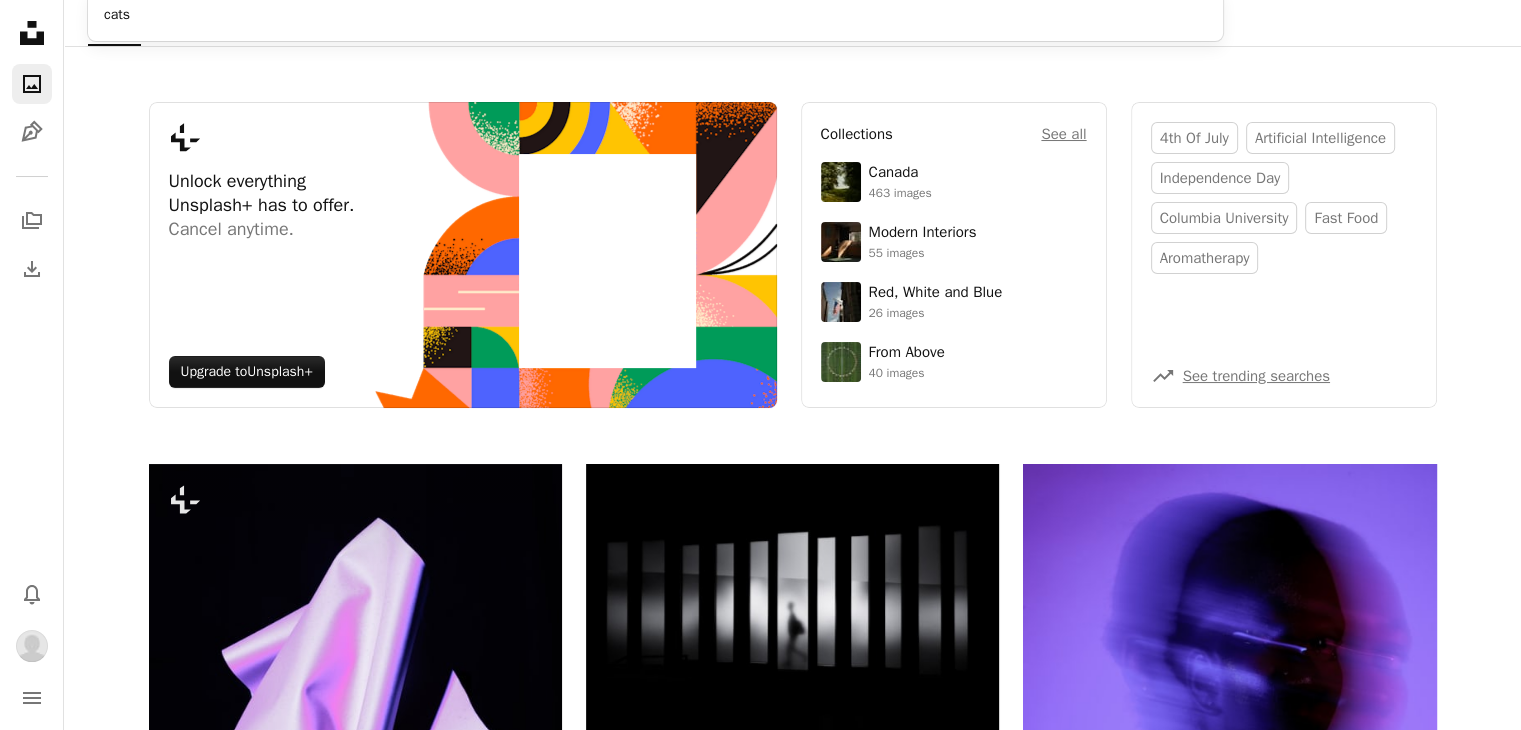 click on "A magnifying glass" at bounding box center [106, -38] 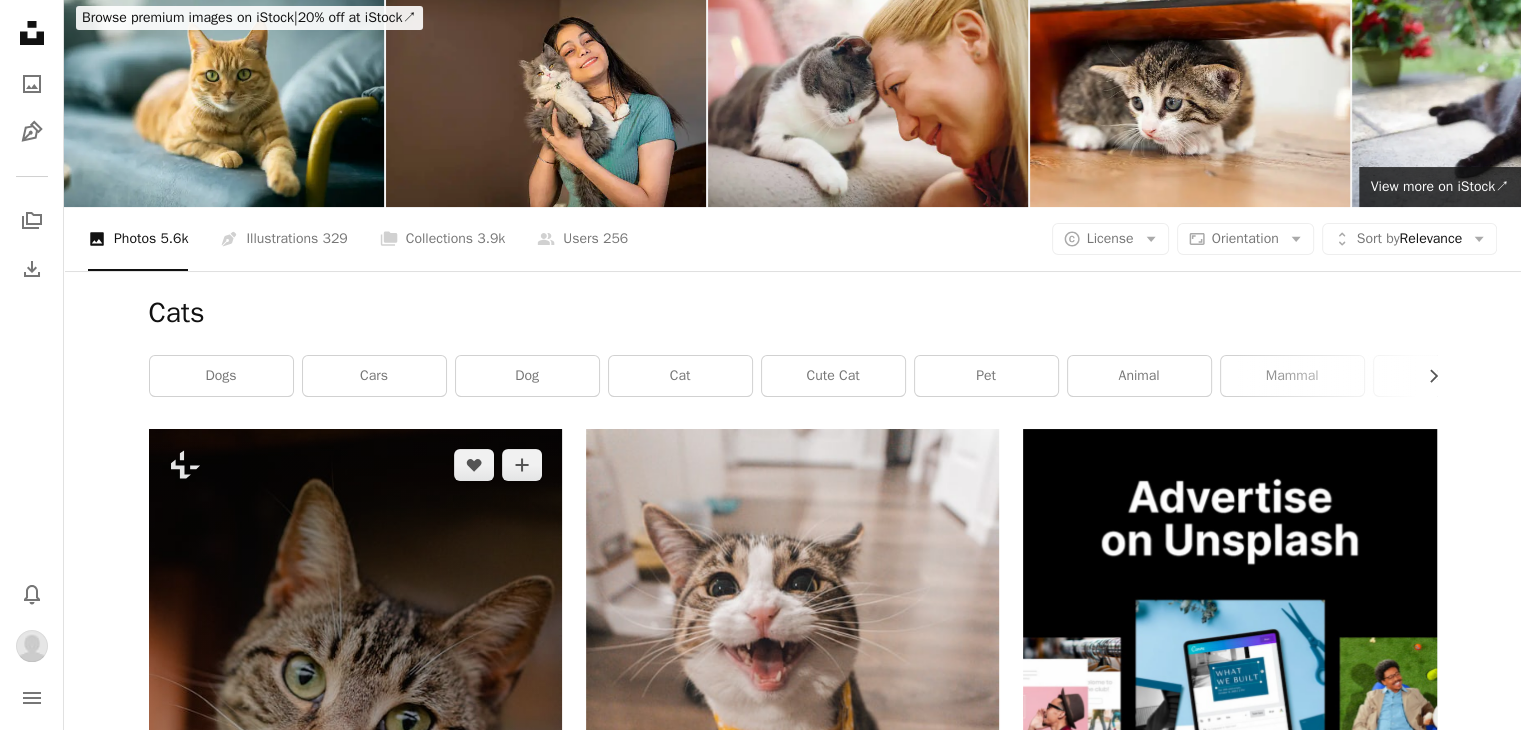 scroll, scrollTop: 647, scrollLeft: 0, axis: vertical 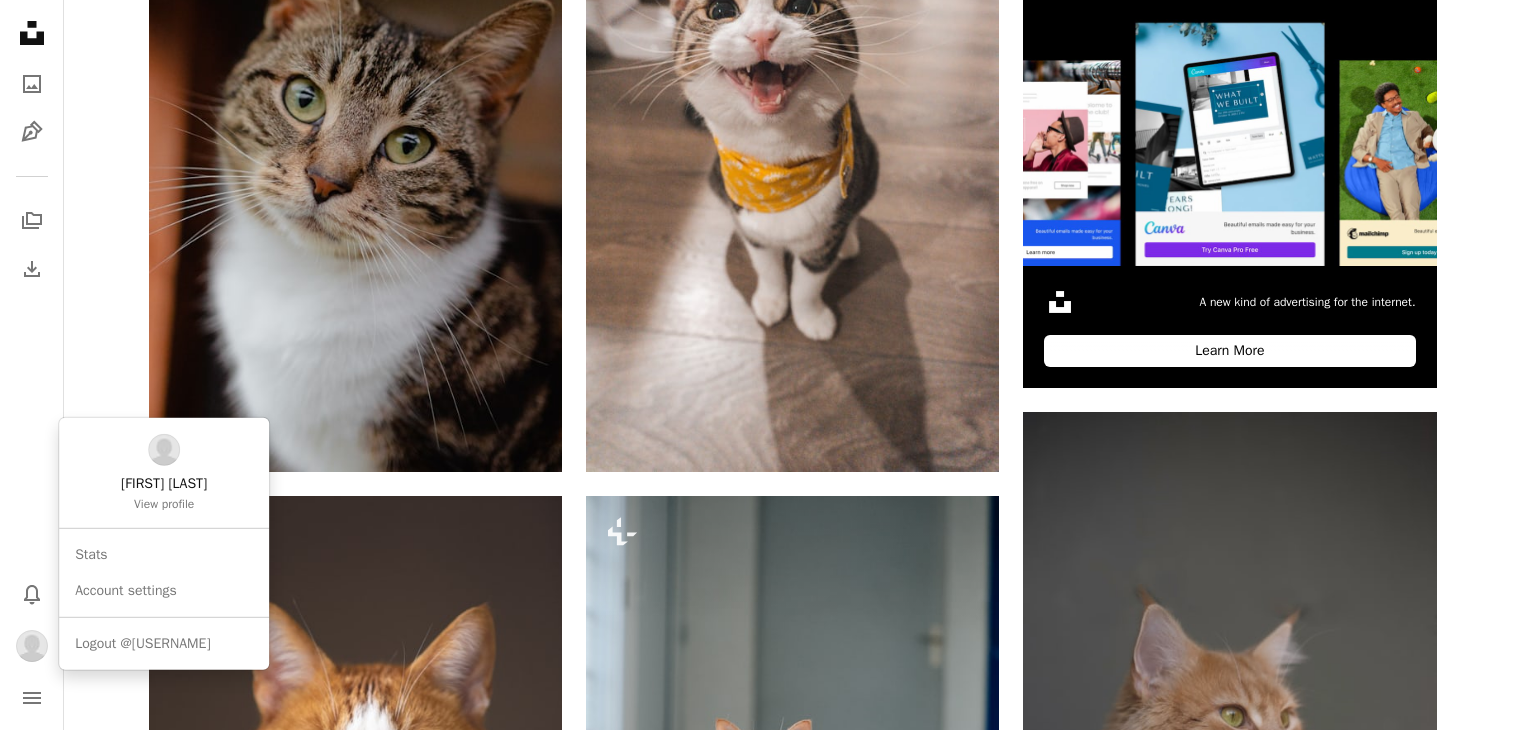 click at bounding box center [32, 646] 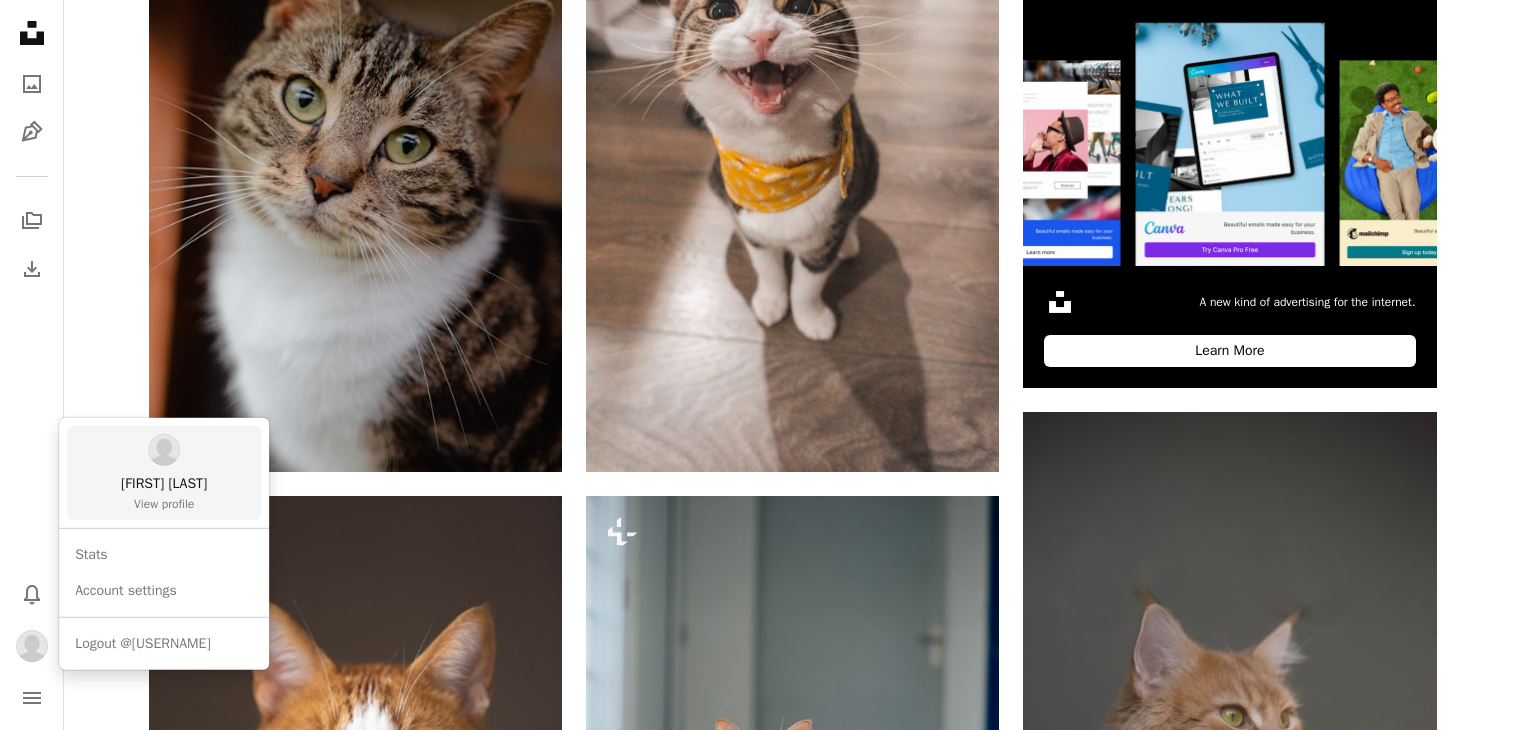 click at bounding box center (164, 450) 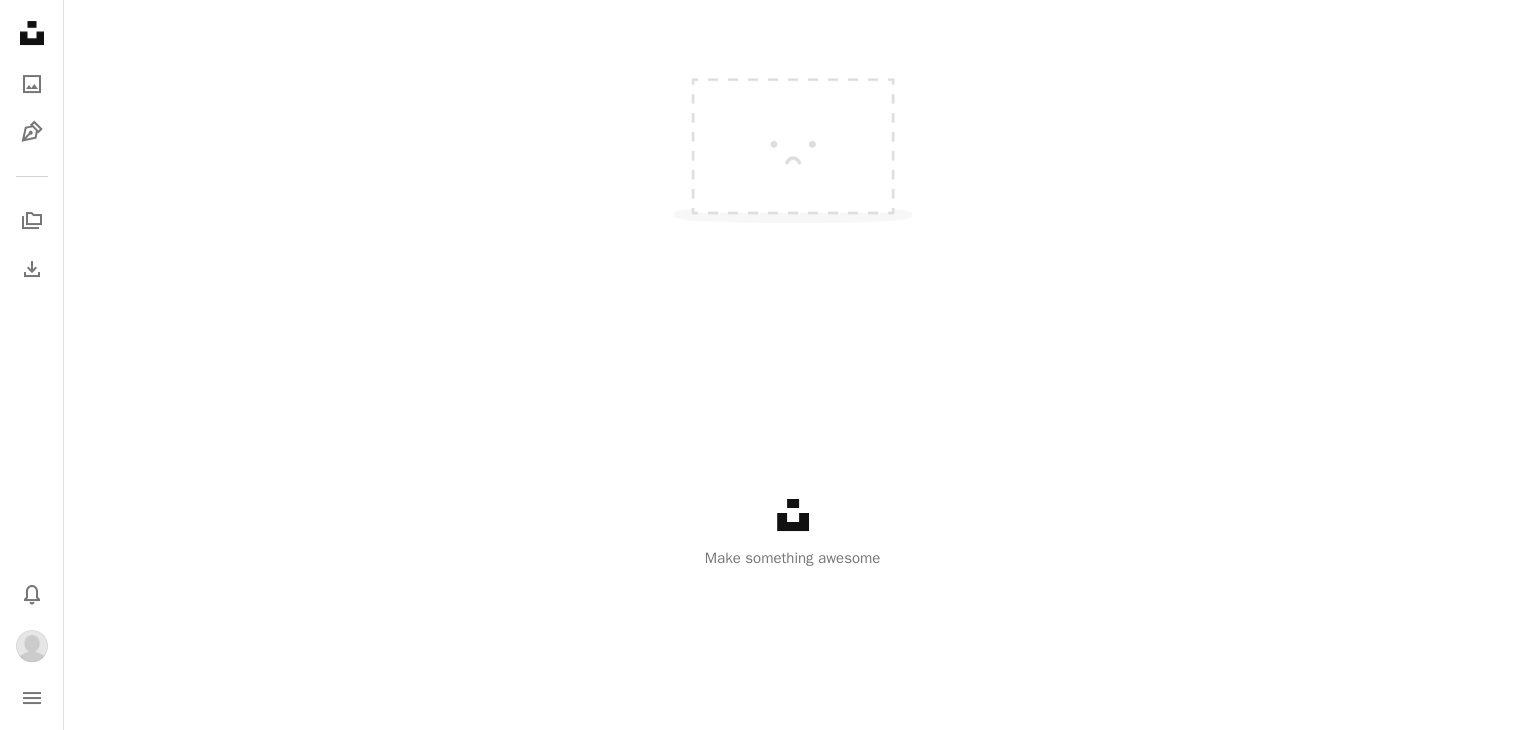 click on "A photo Photos   0" at bounding box center [128, -66] 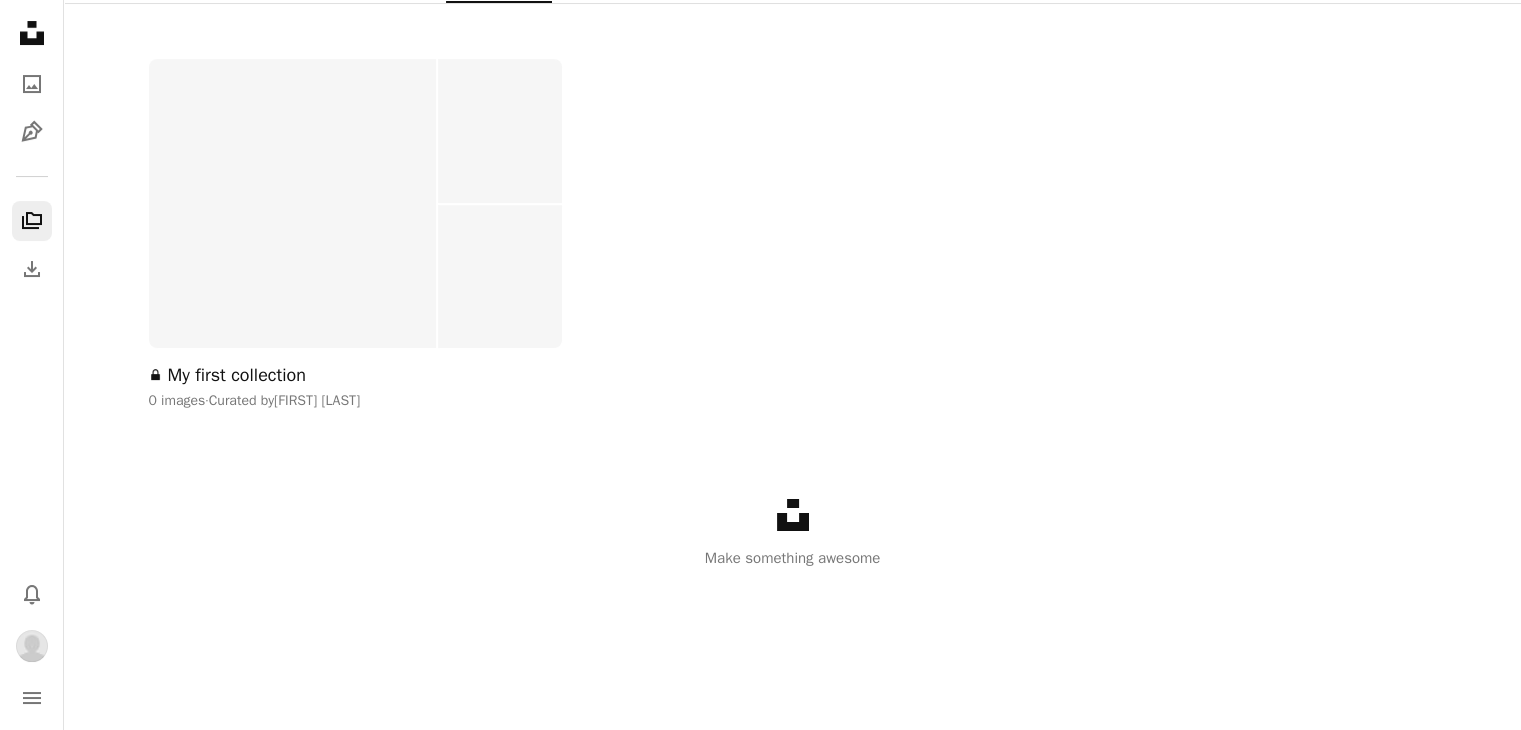 scroll, scrollTop: 328, scrollLeft: 0, axis: vertical 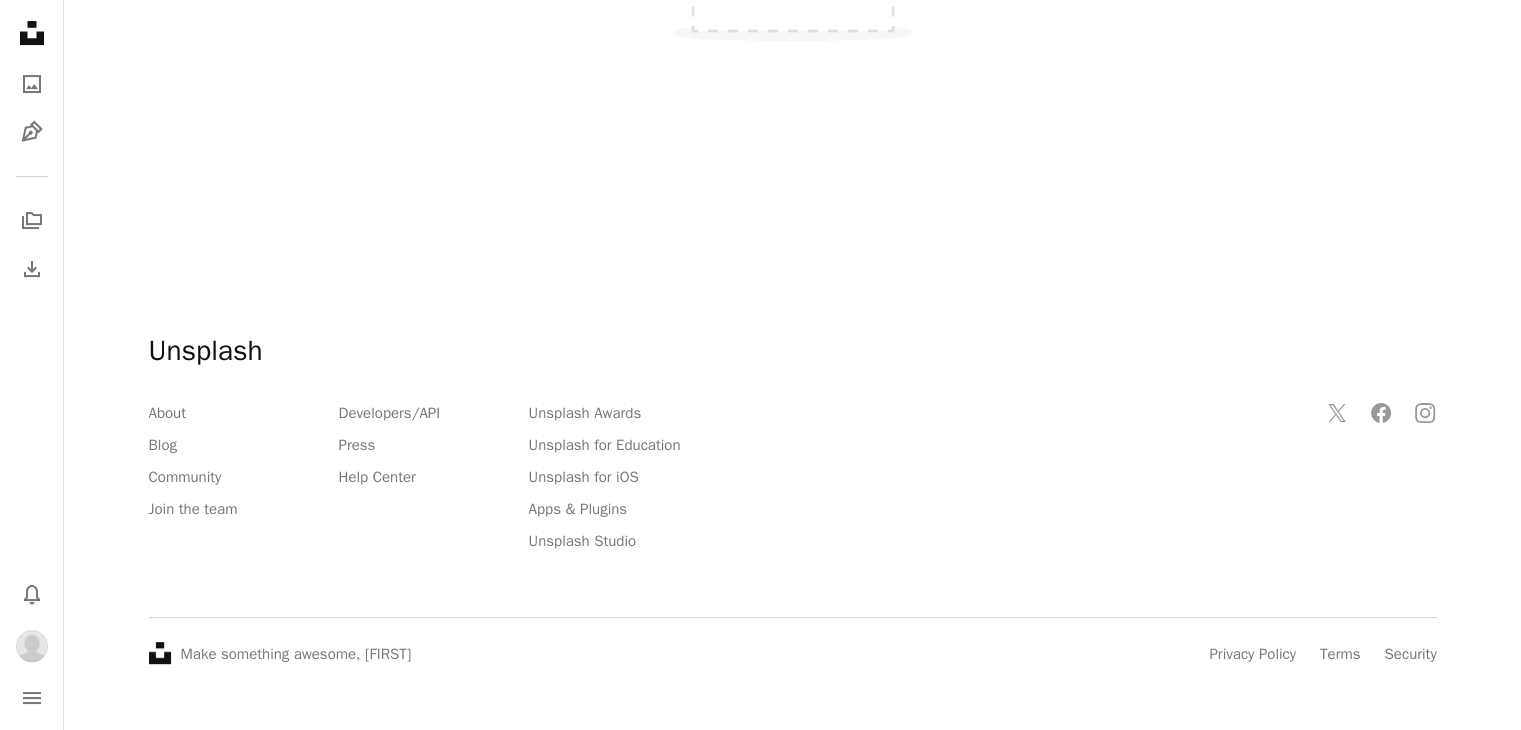 click at bounding box center [793, -48] 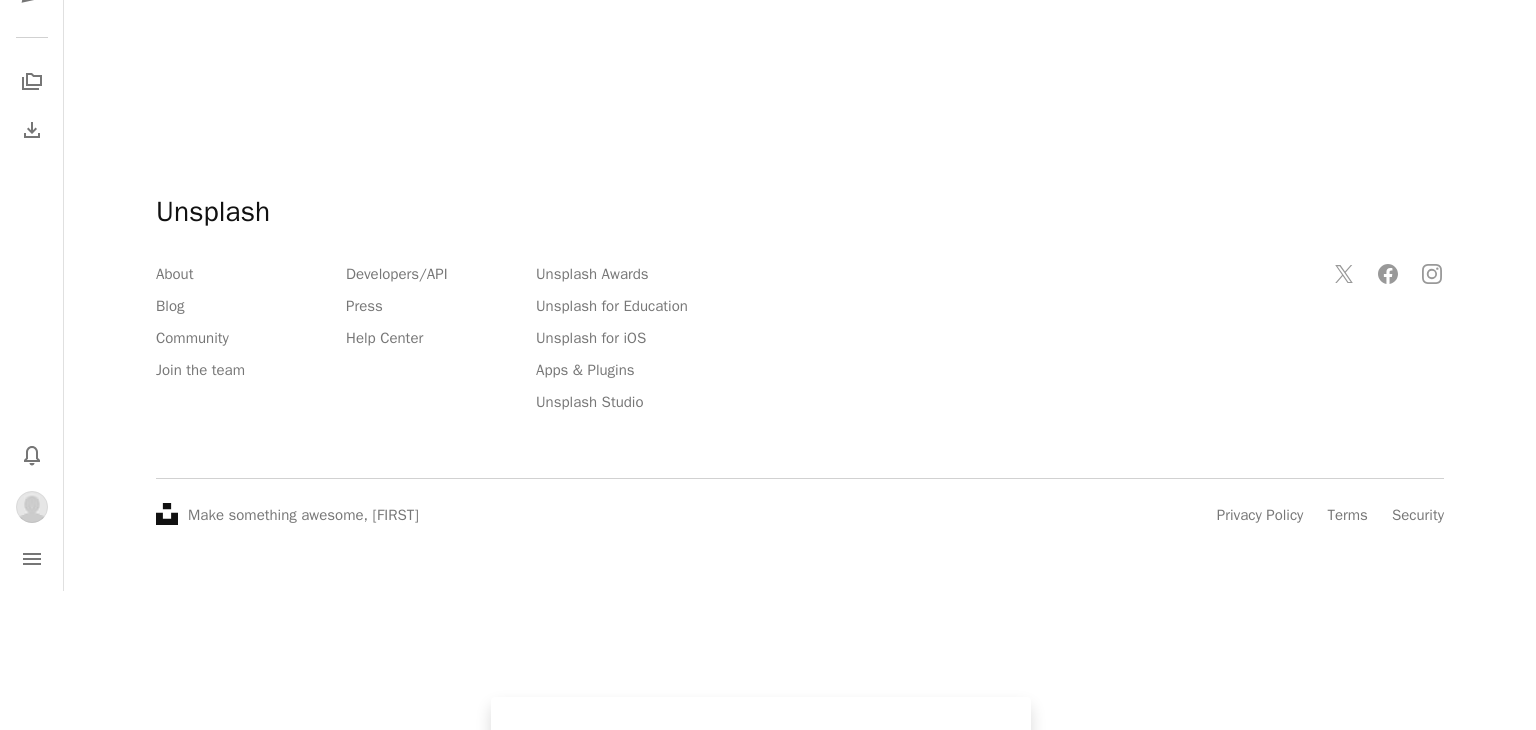 click on "An X shape" at bounding box center [20, 20] 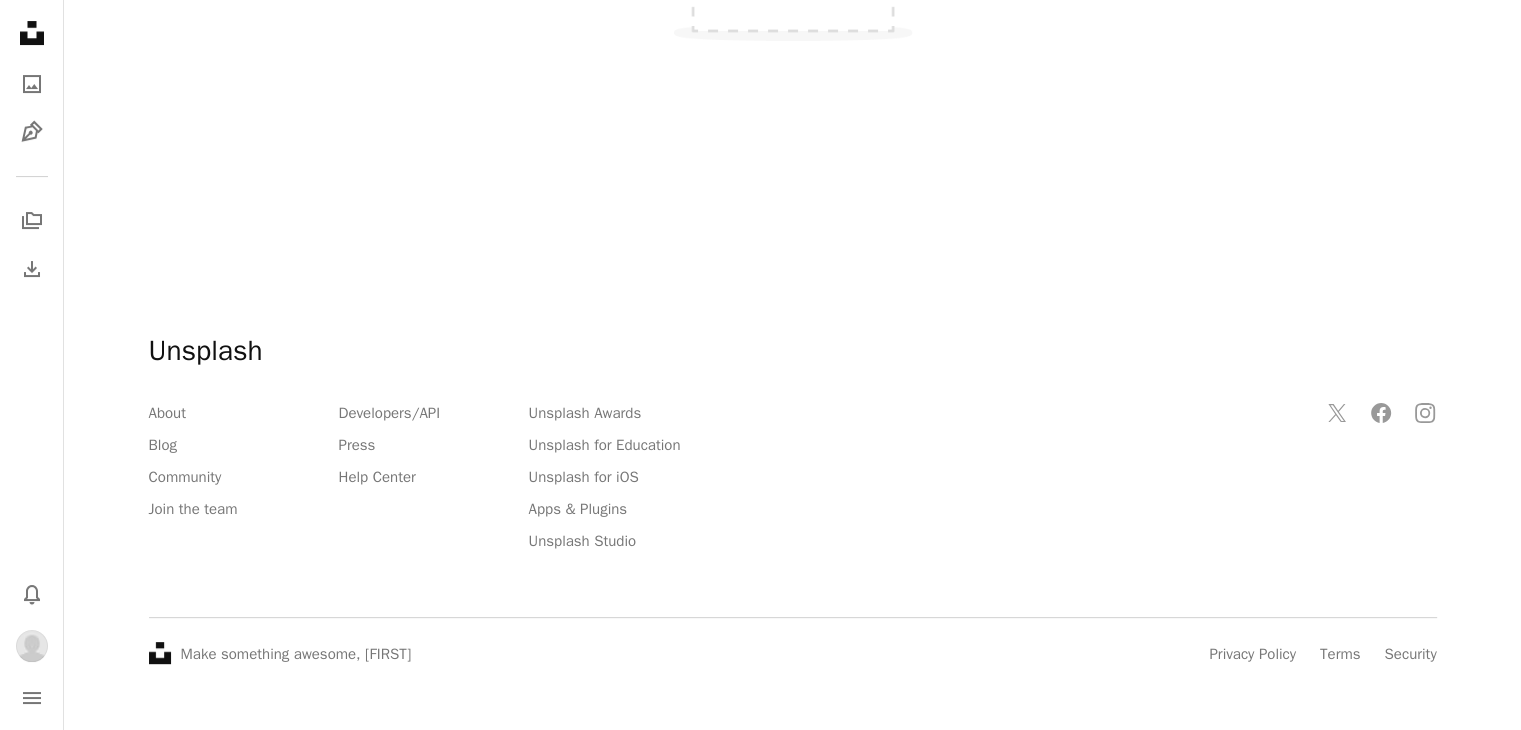 scroll, scrollTop: 328, scrollLeft: 0, axis: vertical 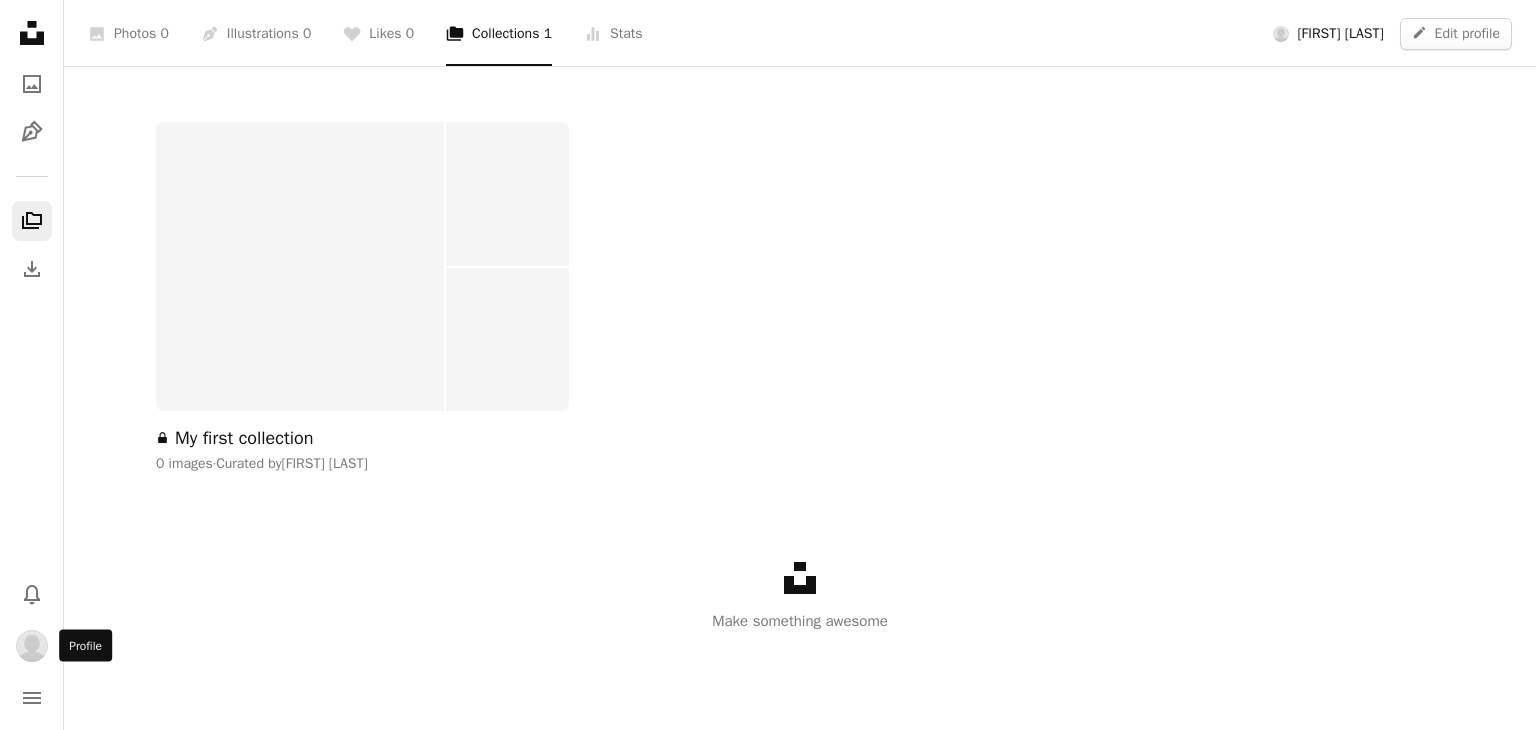 click at bounding box center [32, 646] 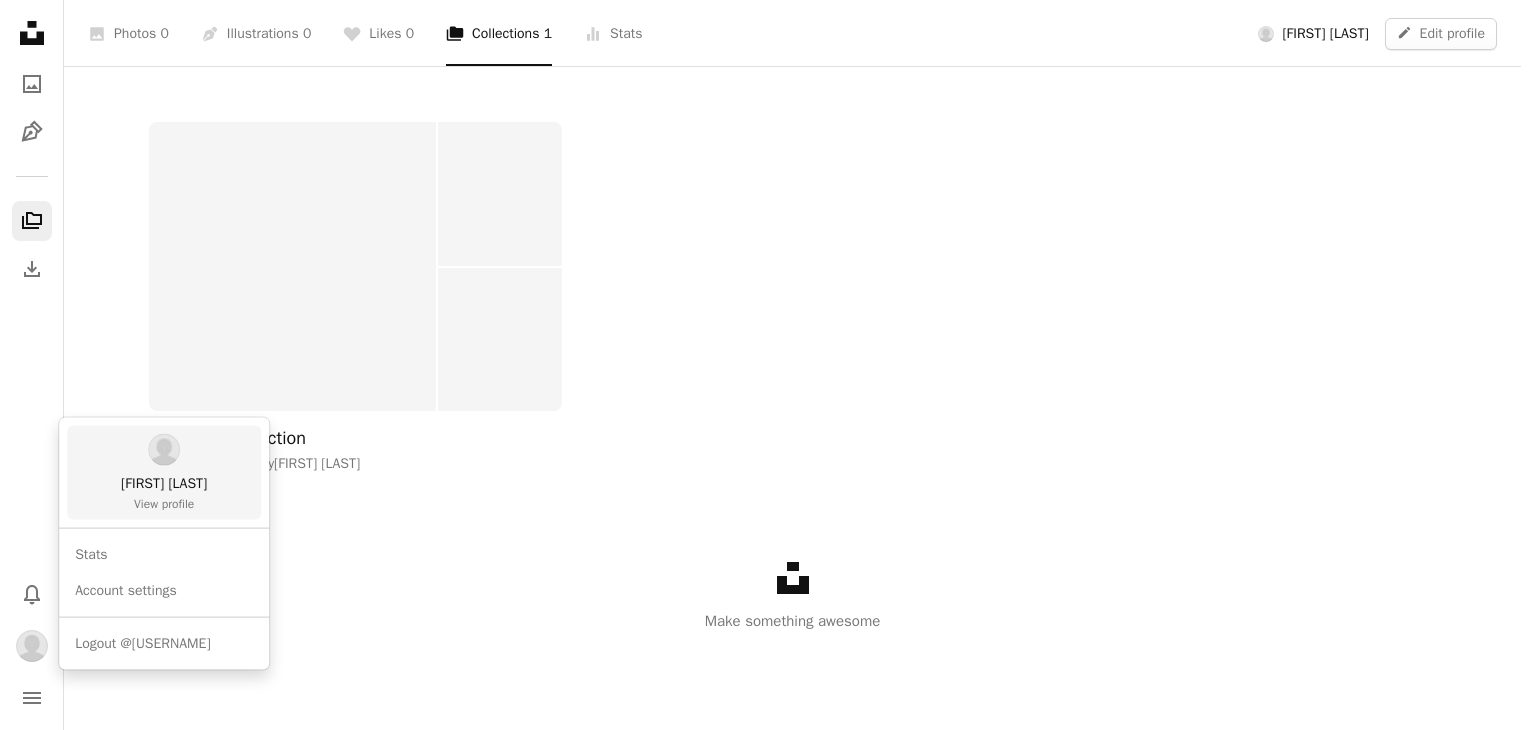 click on "[FIRST] [LAST]" at bounding box center (164, 484) 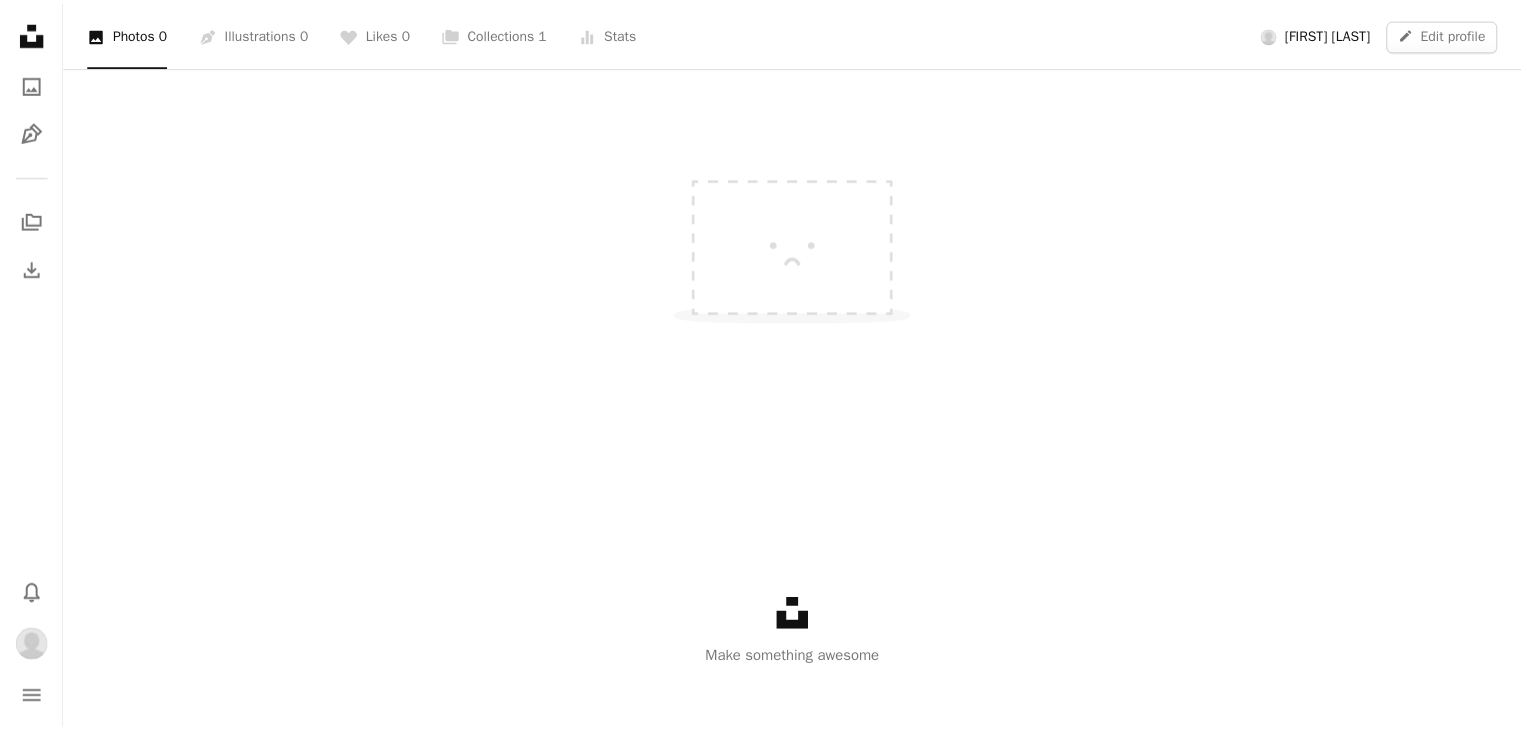scroll, scrollTop: 328, scrollLeft: 0, axis: vertical 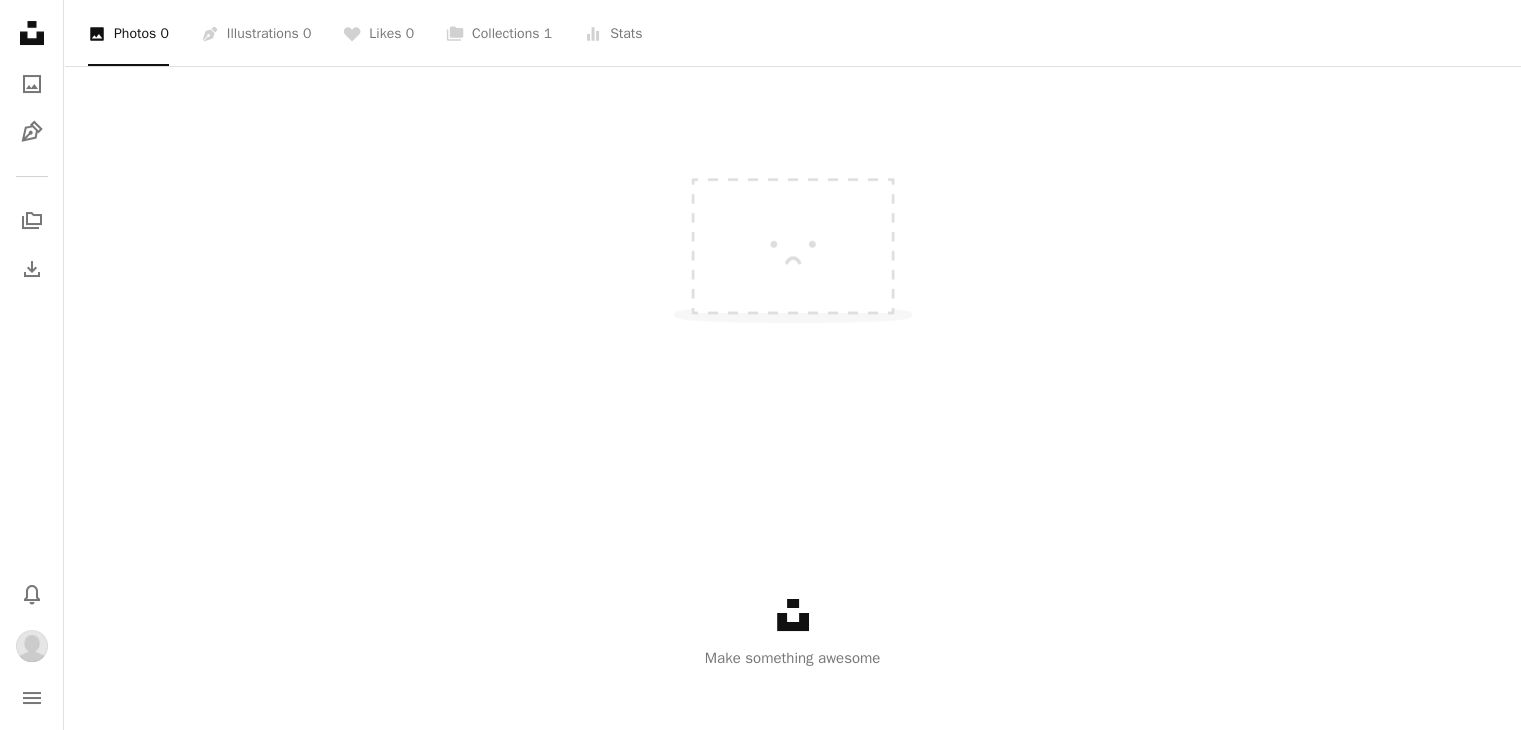 click at bounding box center (455, -133) 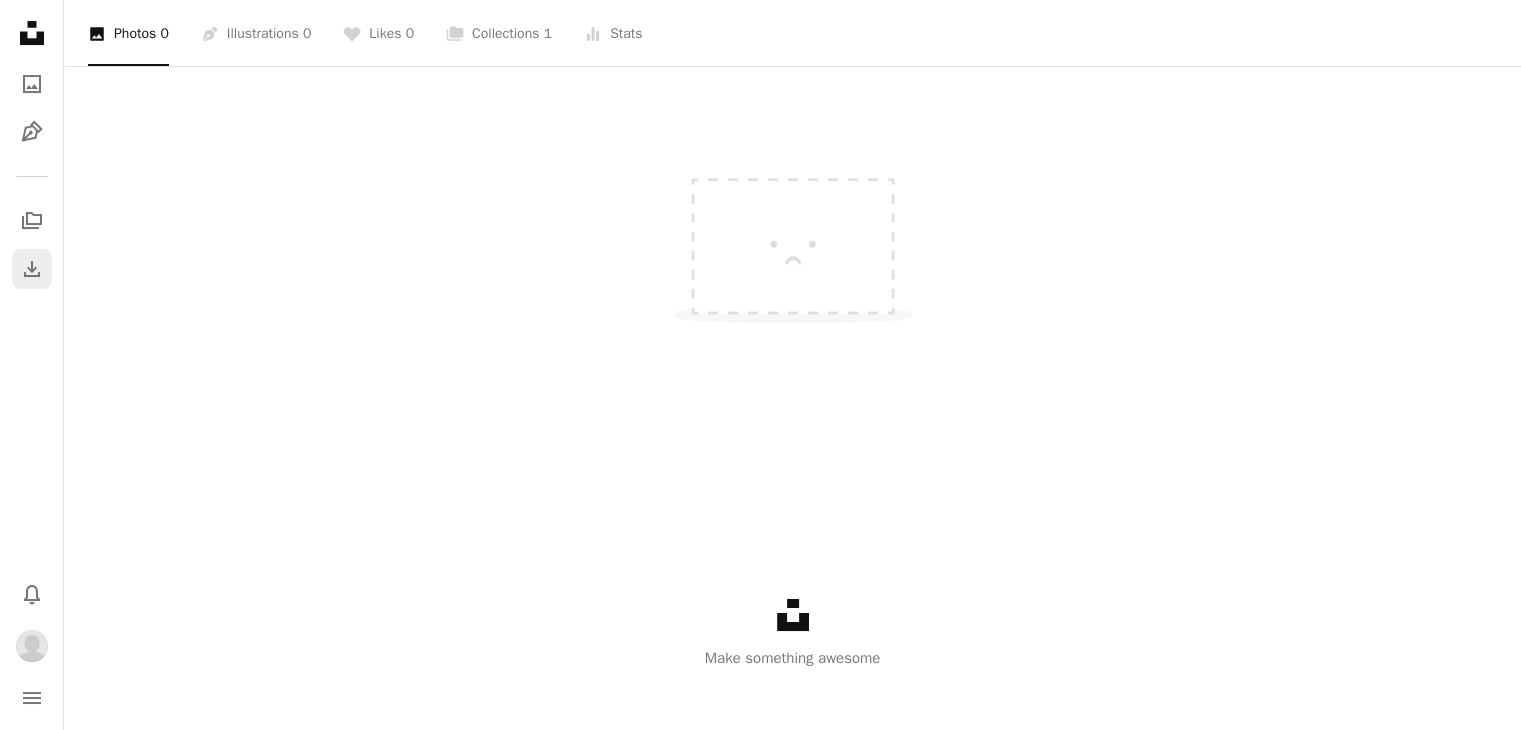 click on "Download" 